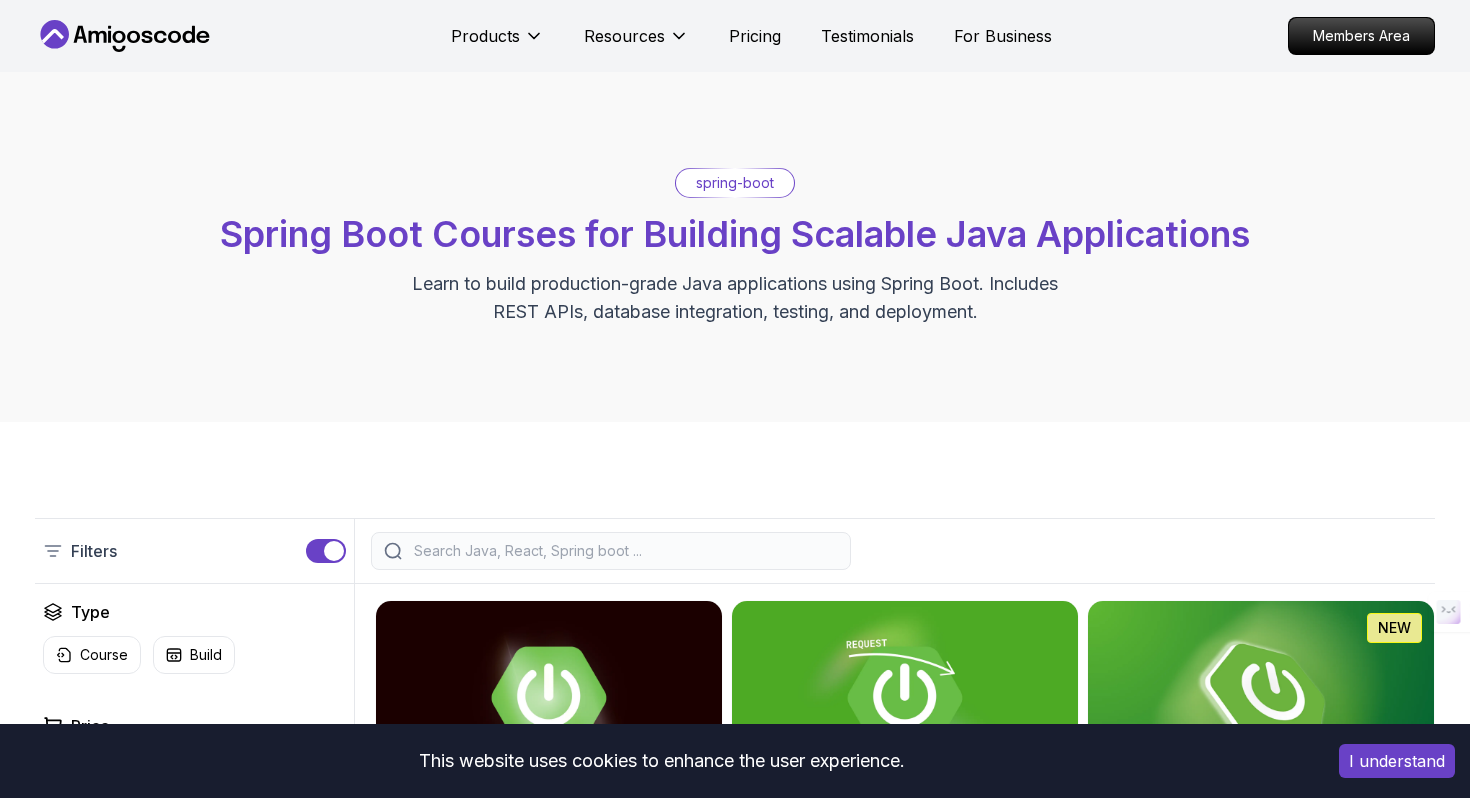 scroll, scrollTop: 541, scrollLeft: 0, axis: vertical 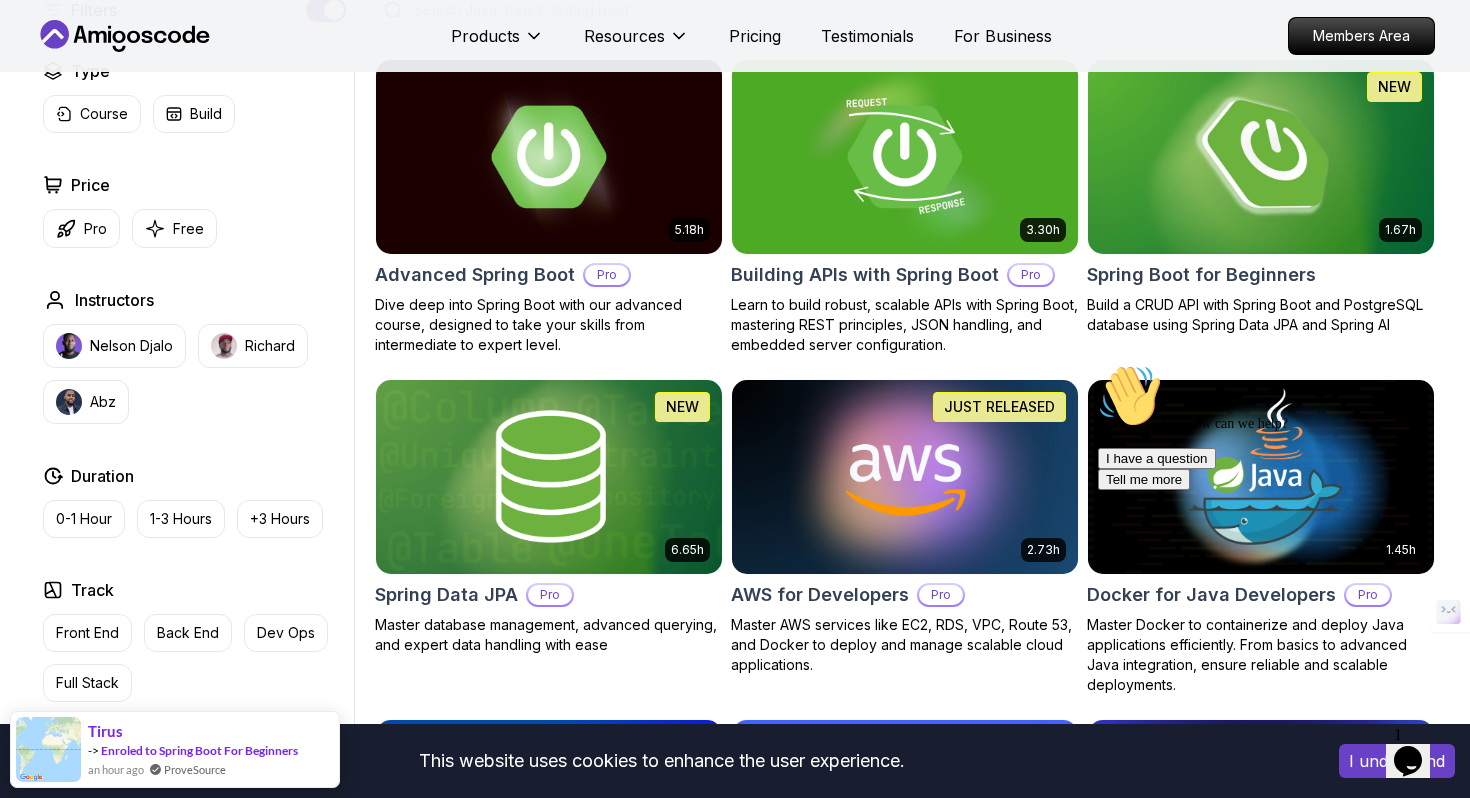 click at bounding box center (1260, 156) 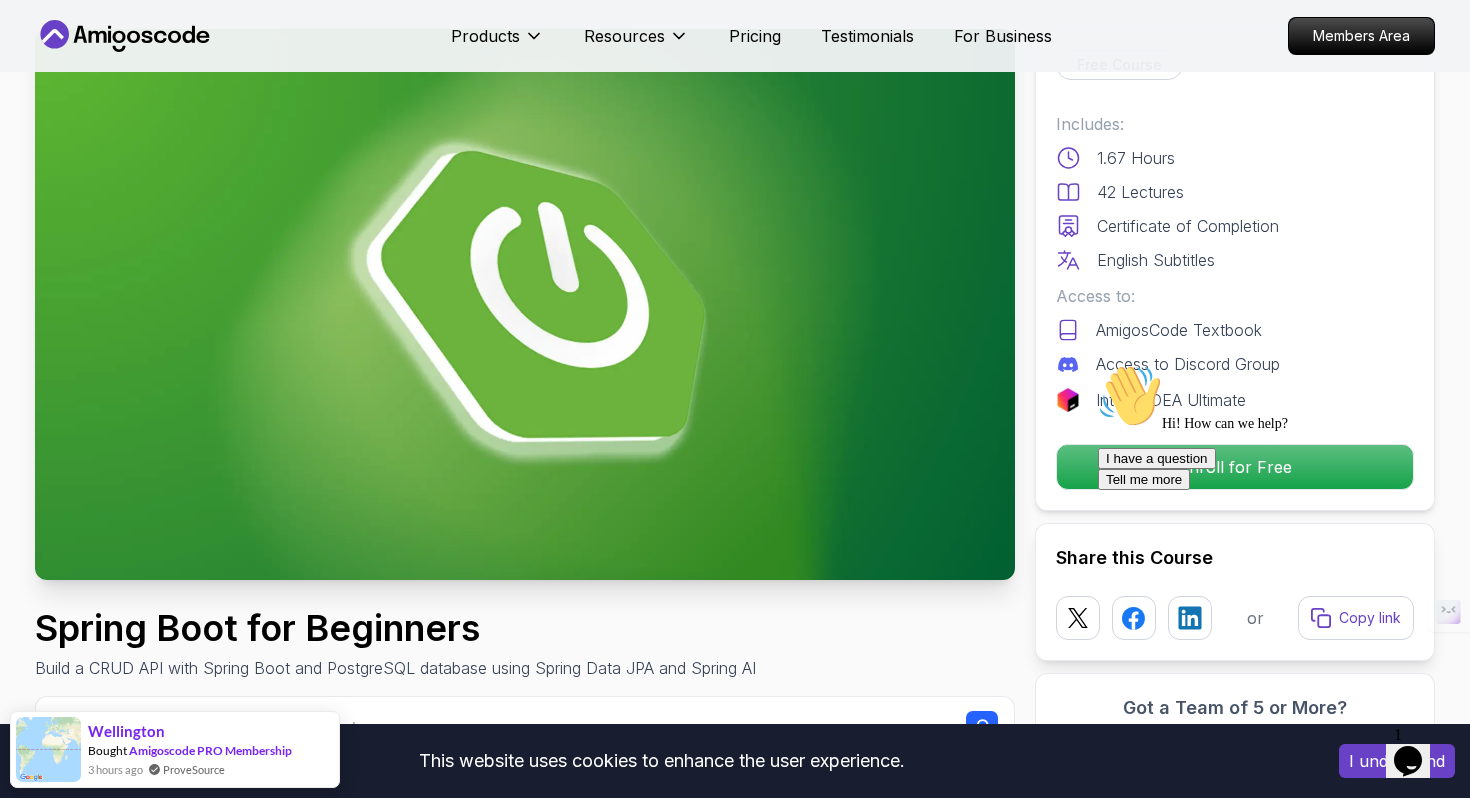 scroll, scrollTop: 140, scrollLeft: 0, axis: vertical 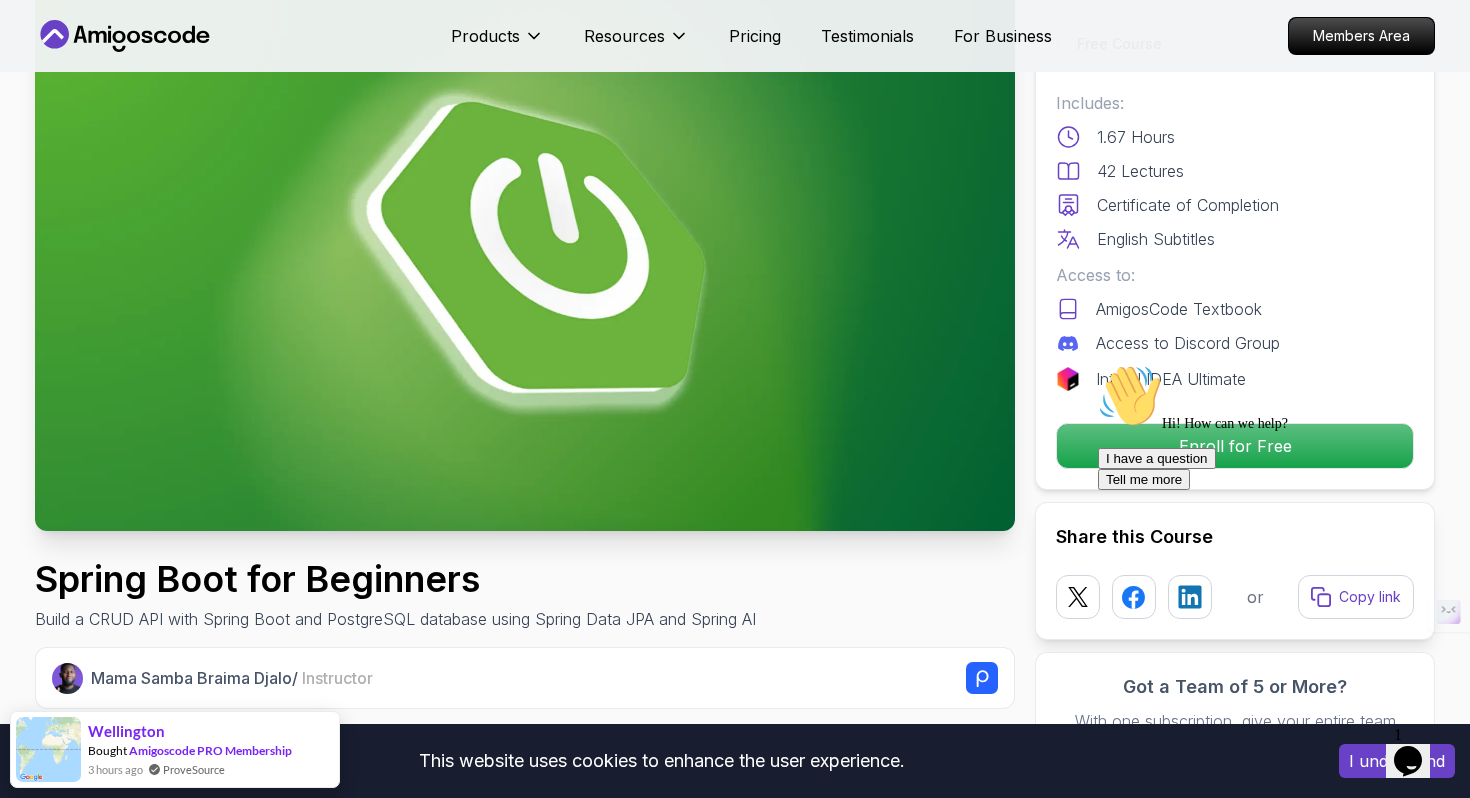 click on "Hi! How can we help? I have a question Tell me more" at bounding box center [1278, 427] 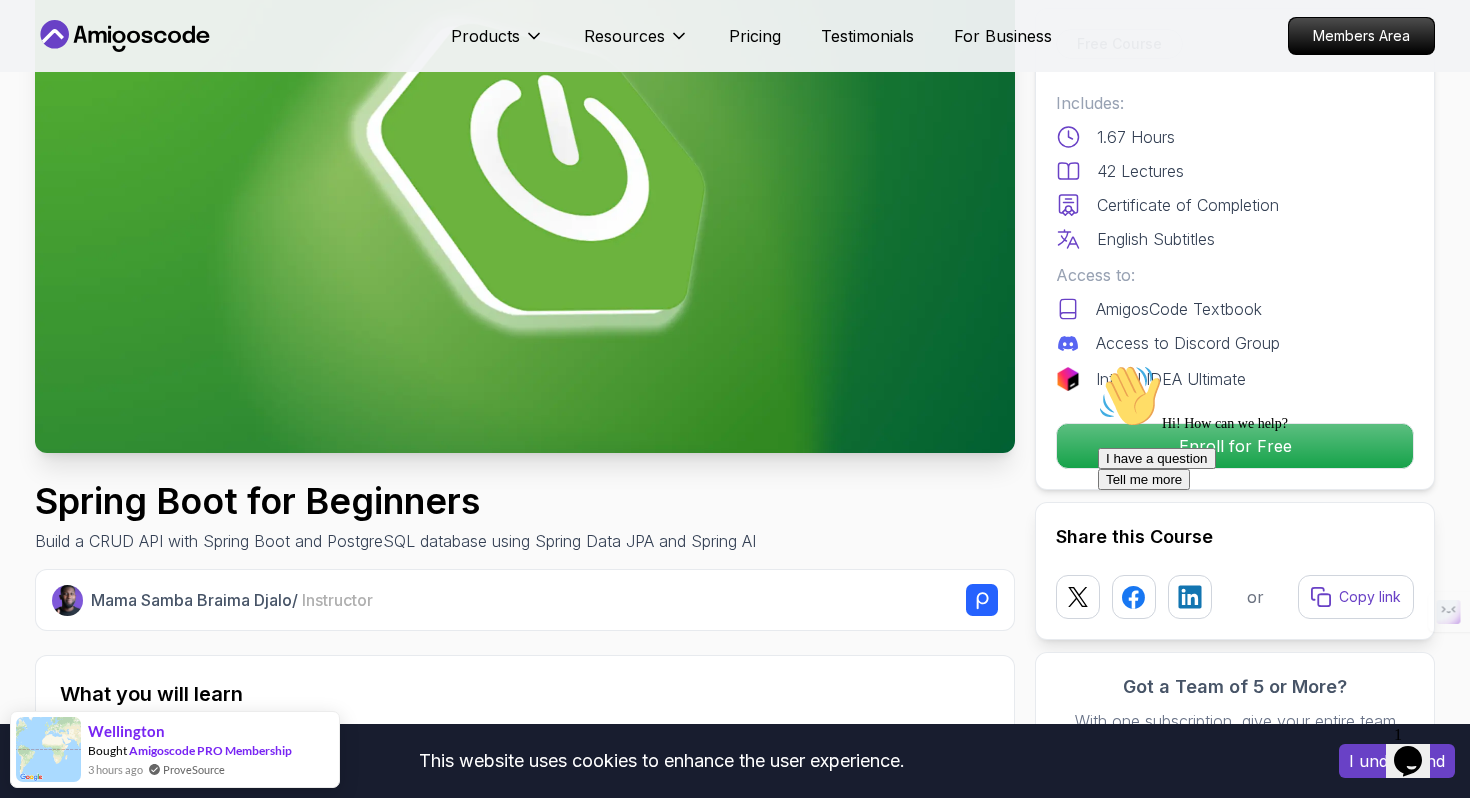 scroll, scrollTop: 384, scrollLeft: 0, axis: vertical 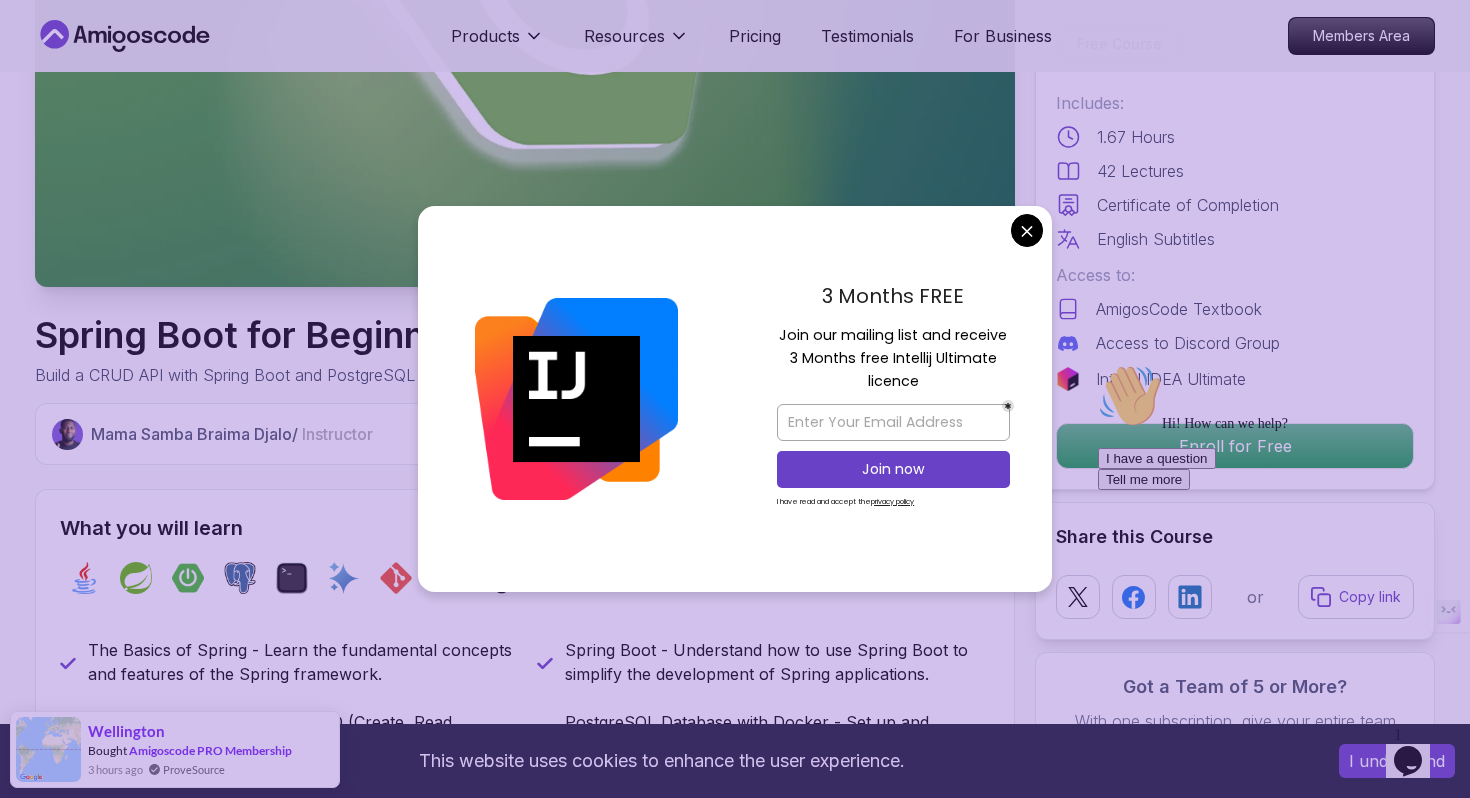 click on "Hi! How can we help? I have a question Tell me more" at bounding box center [1278, 427] 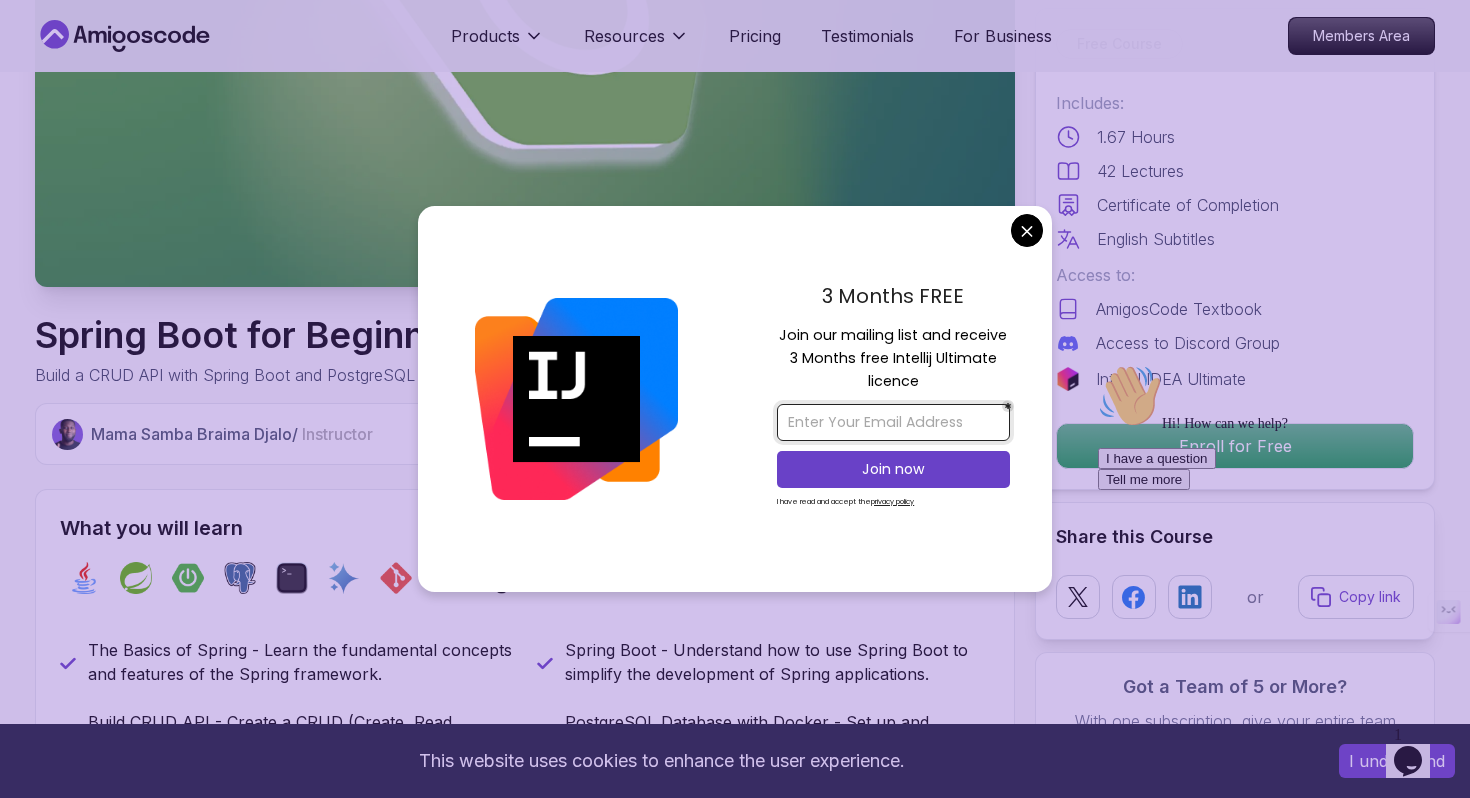 click at bounding box center [893, 422] 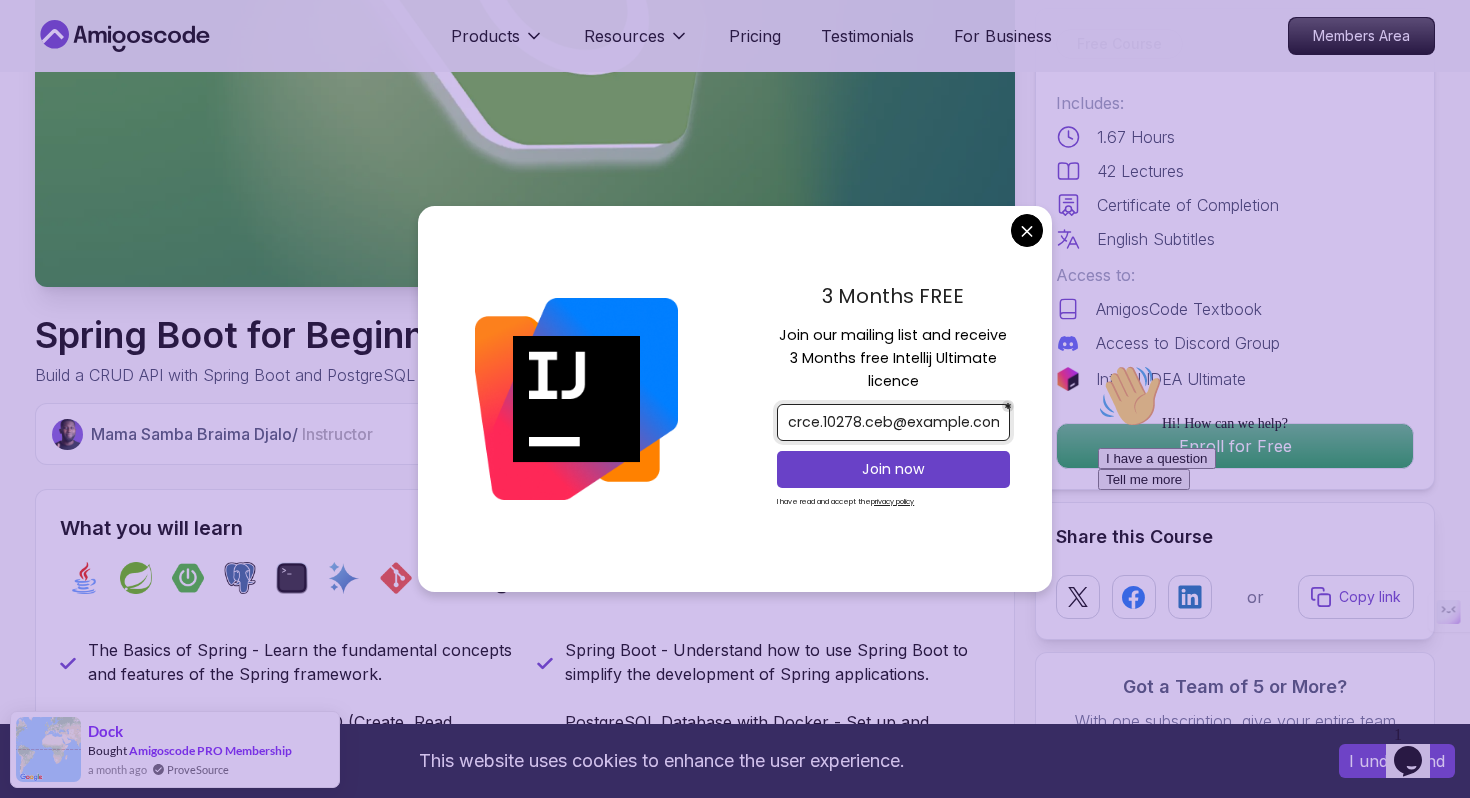type on "crce.10278.ceb@example.com" 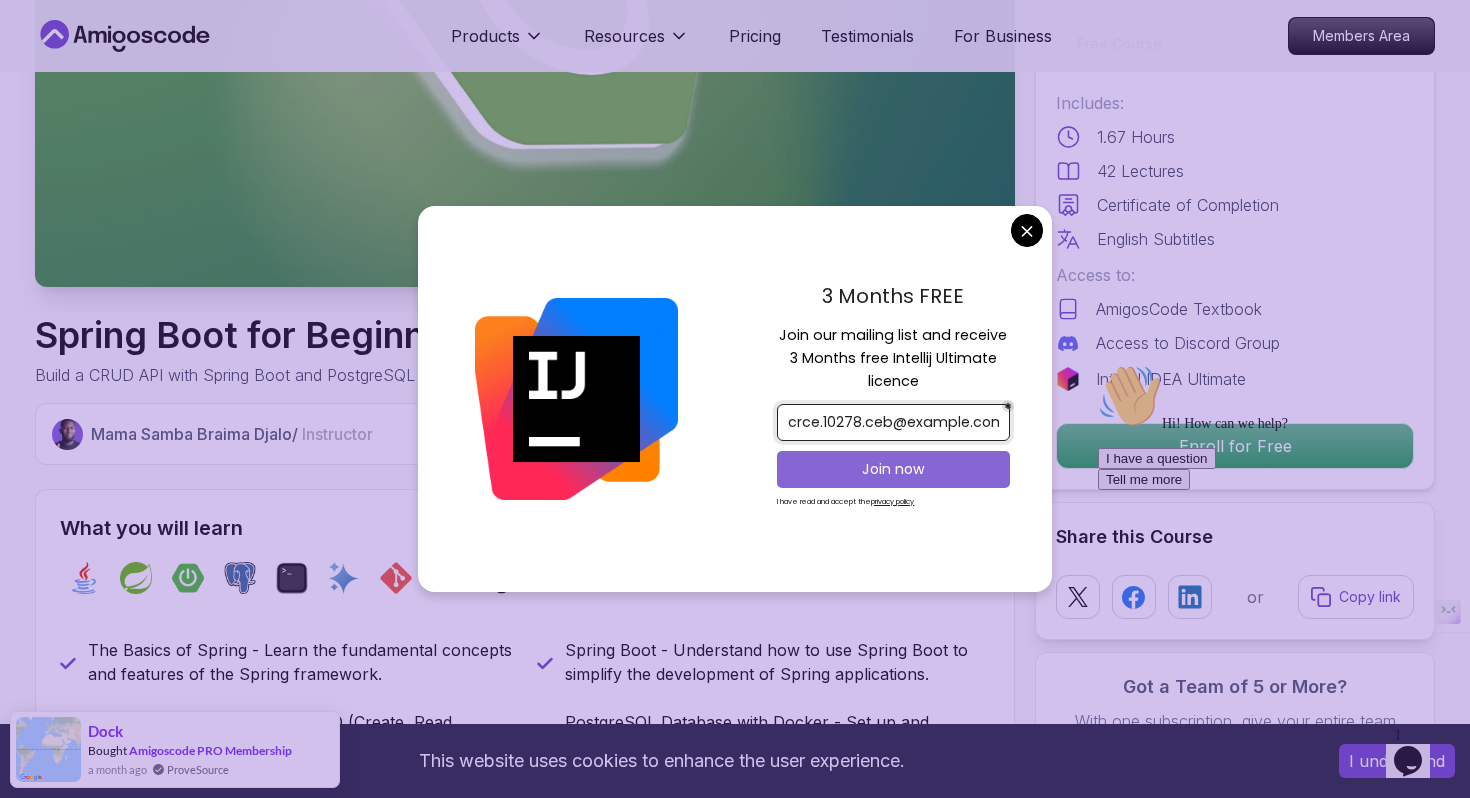 click on "Join now" at bounding box center [893, 469] 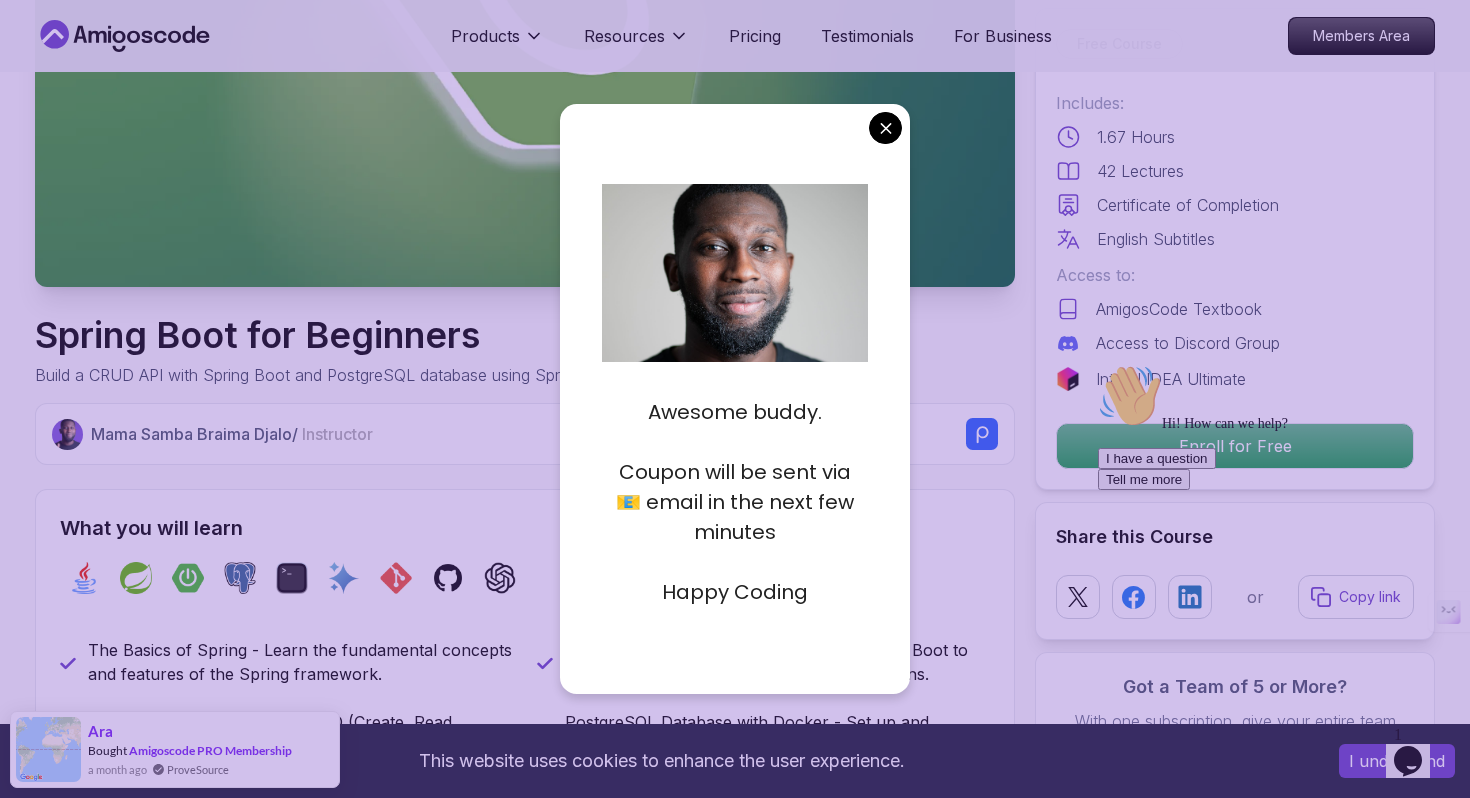 click on "This website uses cookies to enhance the user experience. I understand Products Resources Pricing Testimonials For Business Members Area Products Resources Pricing Testimonials For Business Members Area Spring Boot for Beginners Build a CRUD API with Spring Boot and PostgreSQL database using Spring Data JPA and Spring AI [FIRST] [LAST]  /   Instructor Free Course Includes: 1.67 Hours 42 Lectures Certificate of Completion English Subtitles Access to: AmigosCode Textbook Access to Discord Group IntelliJ IDEA Ultimate Enroll for Free Share this Course or Copy link Got a Team of 5 or More? With one subscription, give your entire team access to all courses and features. Check our Business Plan [FIRST] [LAST]  /   Instructor What you will learn java spring spring-boot postgres terminal ai git github chatgpt The Basics of Spring - Learn the fundamental concepts and features of the Spring framework. Spring Boot - Understand how to use Spring Boot to simplify the development of Spring applications." at bounding box center [735, 4674] 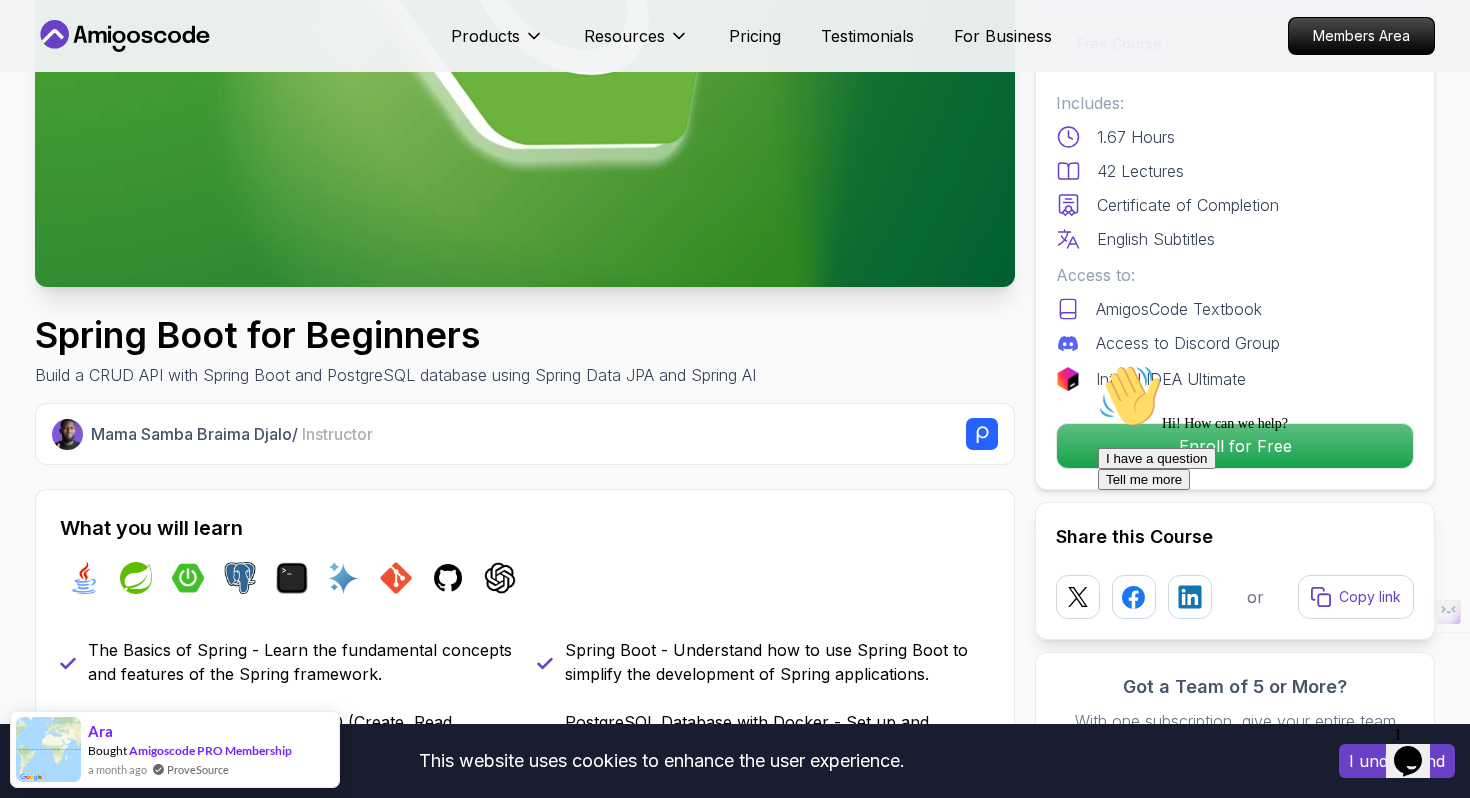 click on "Hi! How can we help? I have a question Tell me more" at bounding box center [1278, 427] 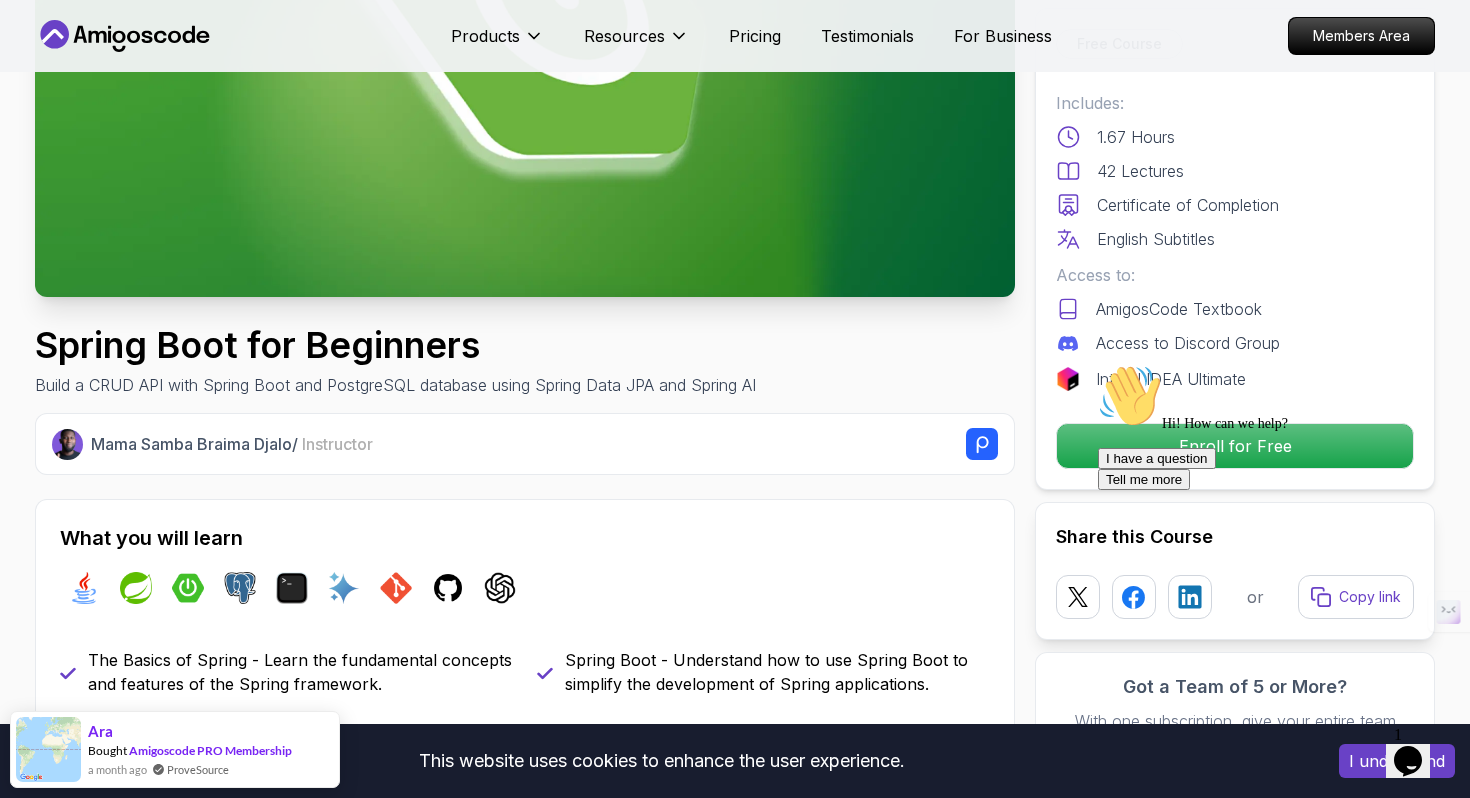 scroll, scrollTop: 328, scrollLeft: 0, axis: vertical 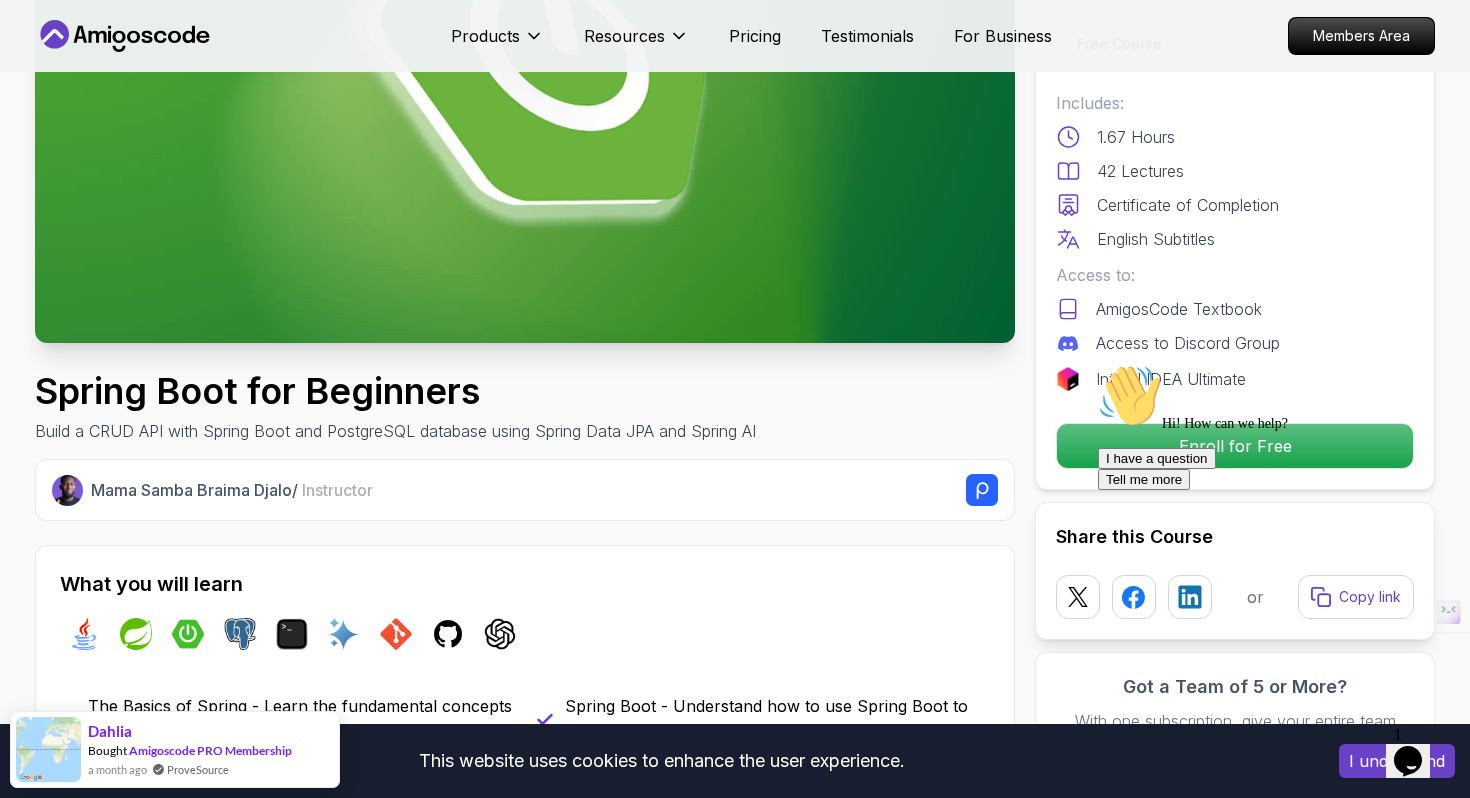 click on "Hi! How can we help? I have a question Tell me more" at bounding box center (1278, 427) 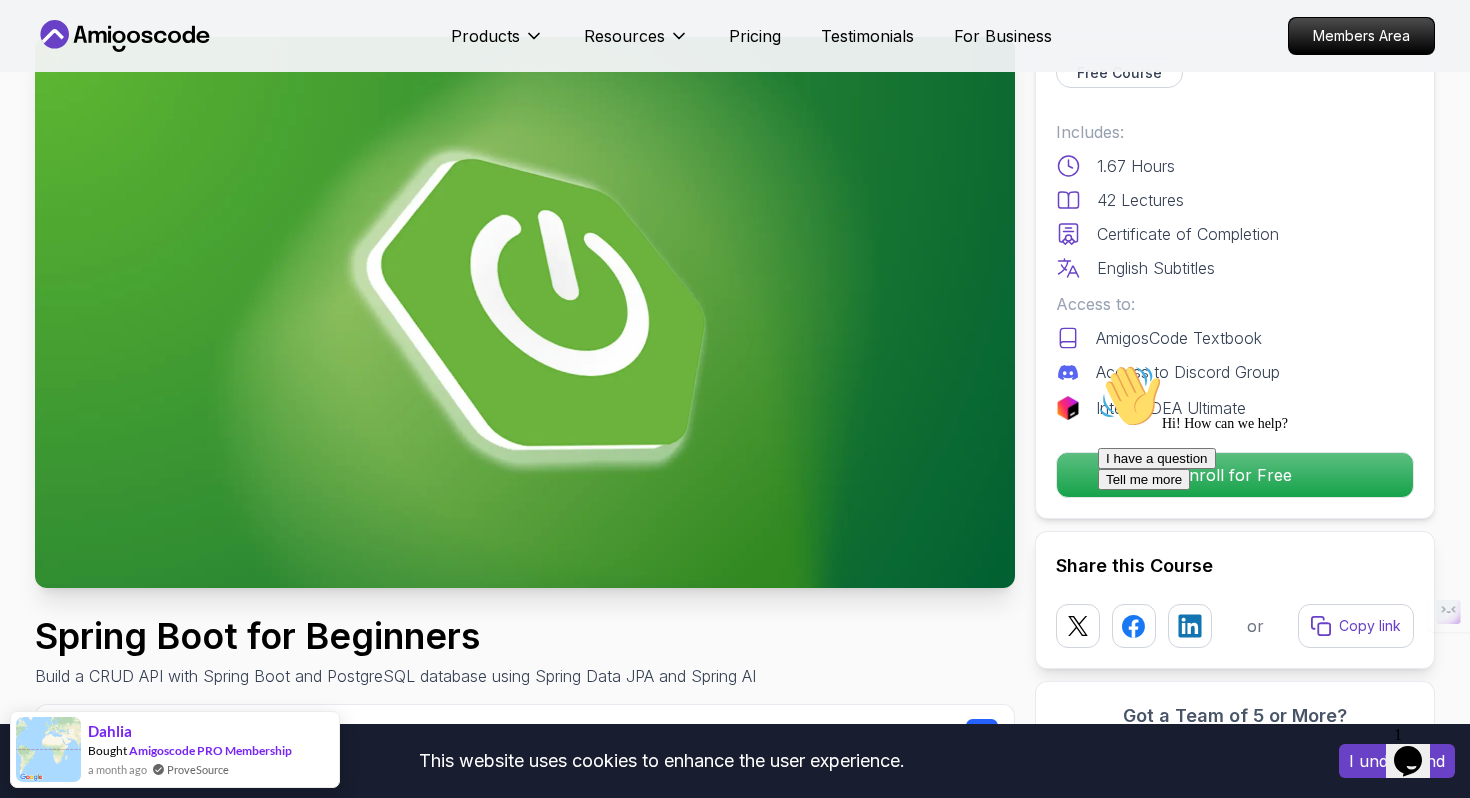 scroll, scrollTop: 0, scrollLeft: 0, axis: both 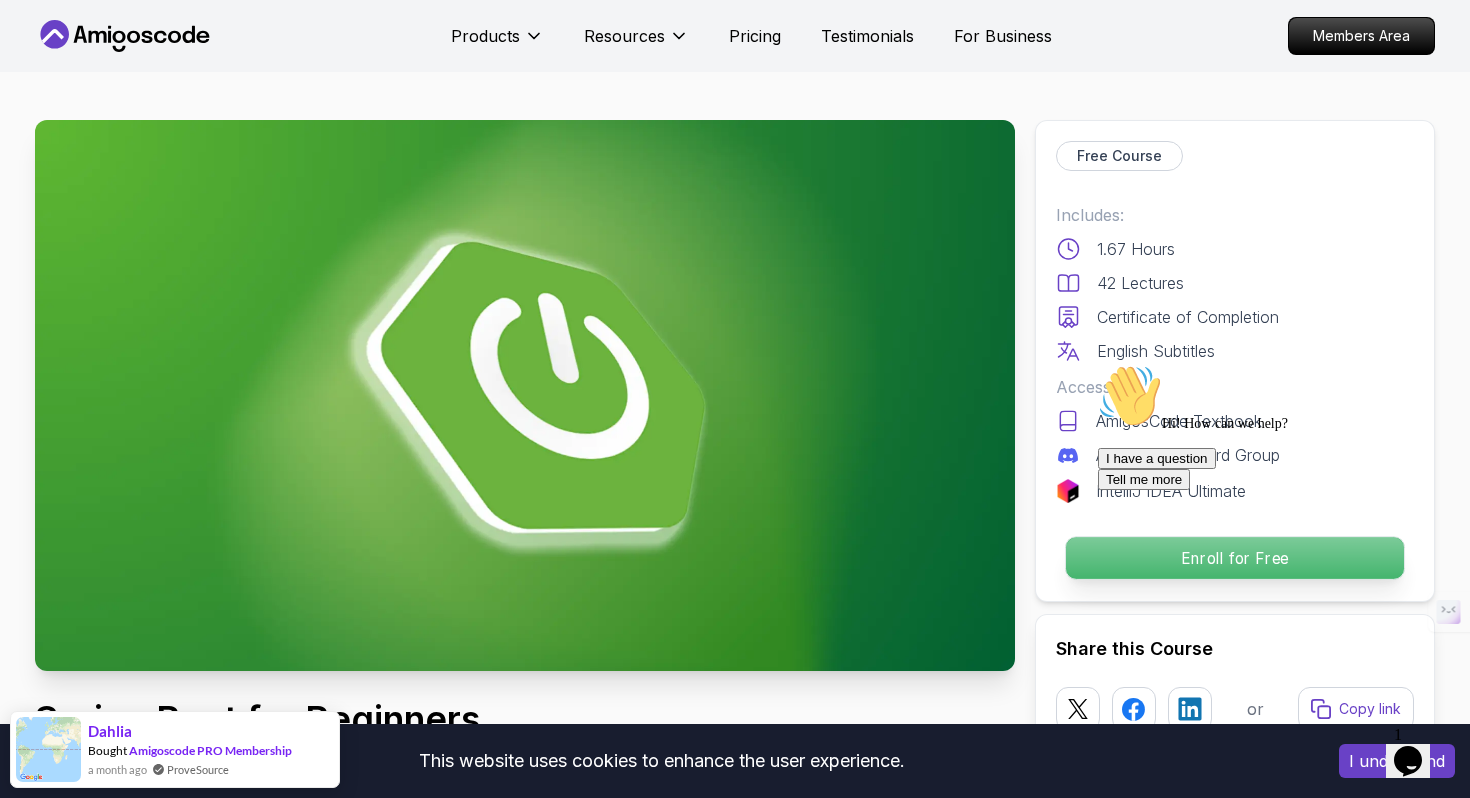 click on "Enroll for Free" at bounding box center (1235, 558) 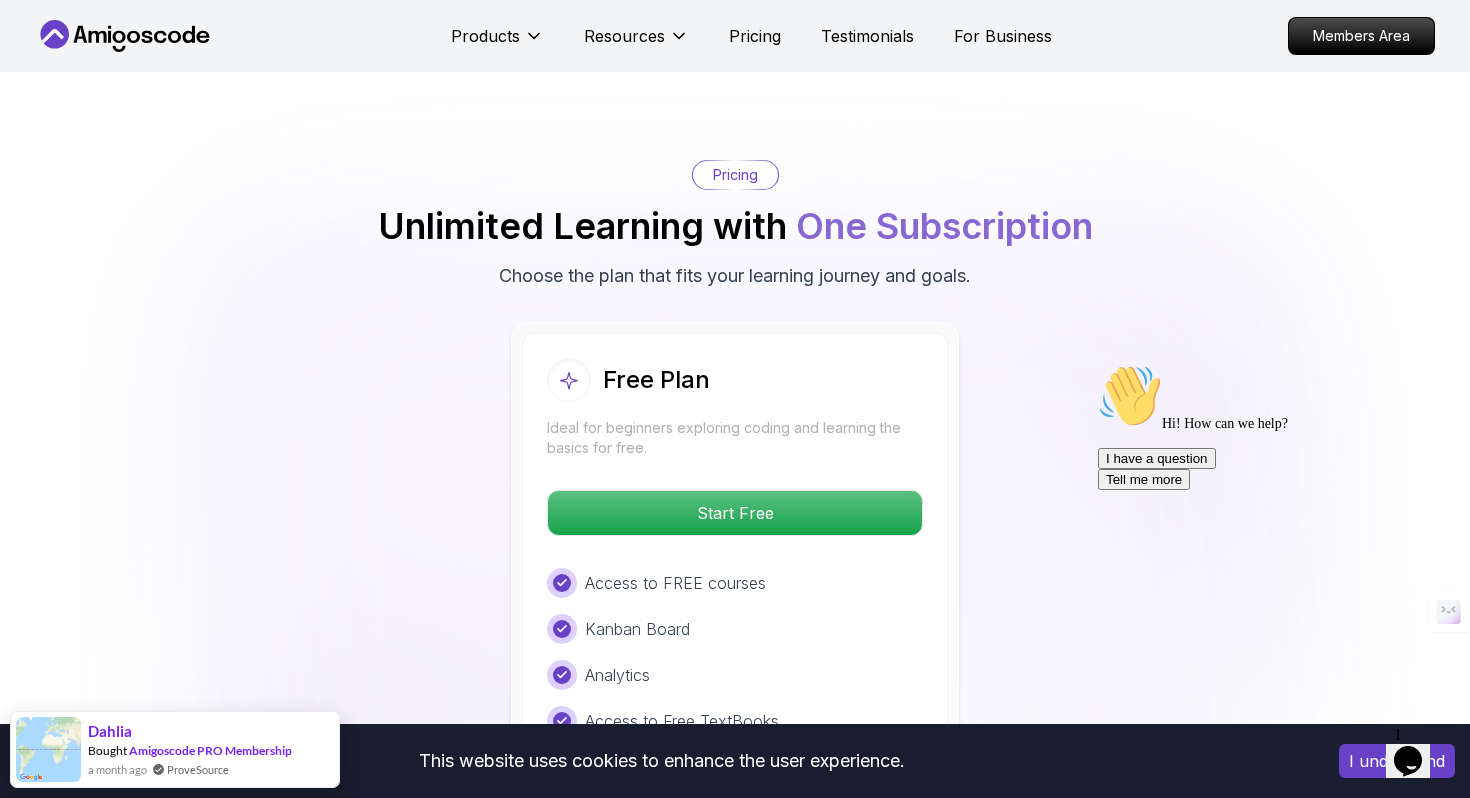 scroll, scrollTop: 3927, scrollLeft: 0, axis: vertical 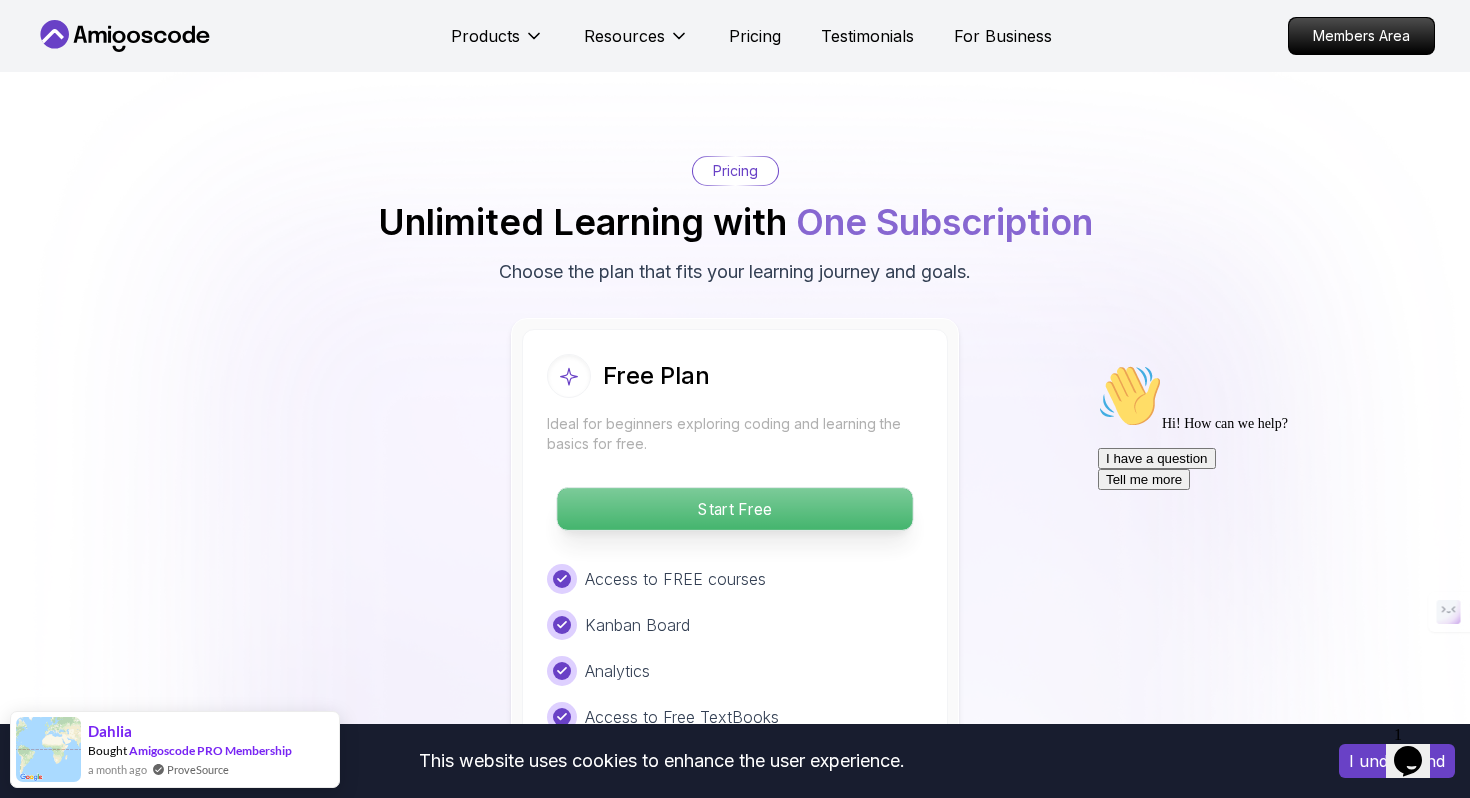 click on "Start Free" at bounding box center [734, 509] 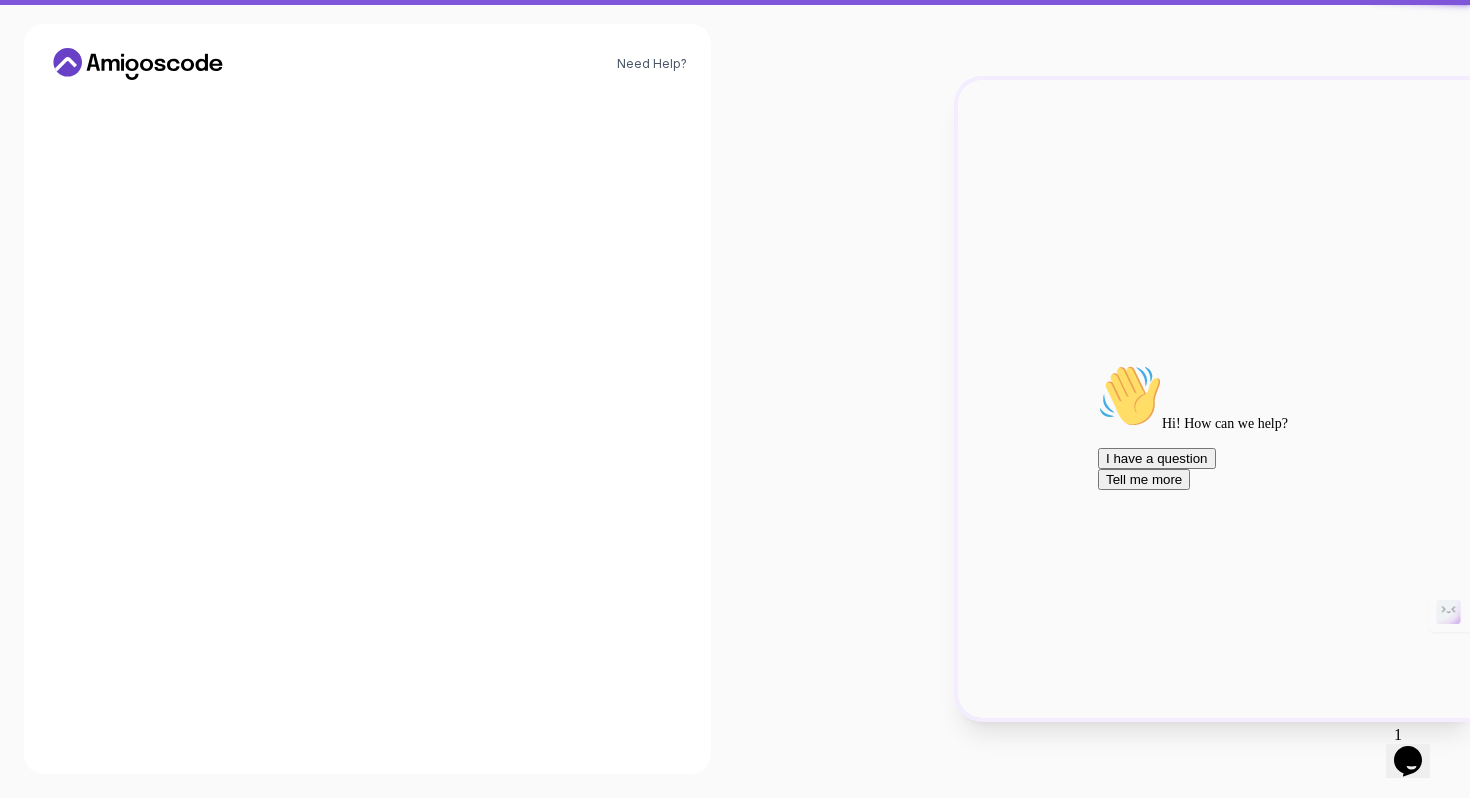 scroll, scrollTop: 0, scrollLeft: 0, axis: both 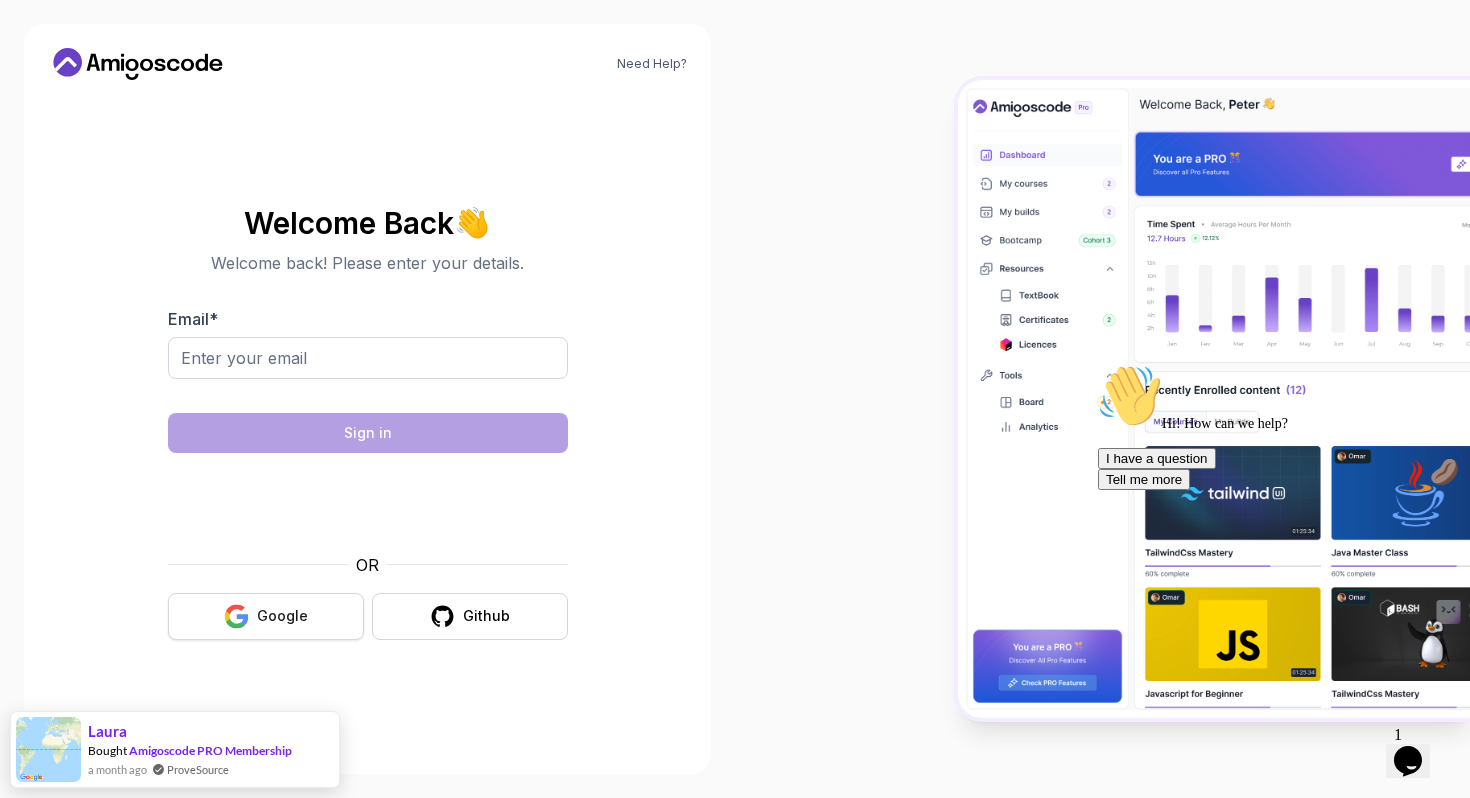 click on "Google" at bounding box center [266, 616] 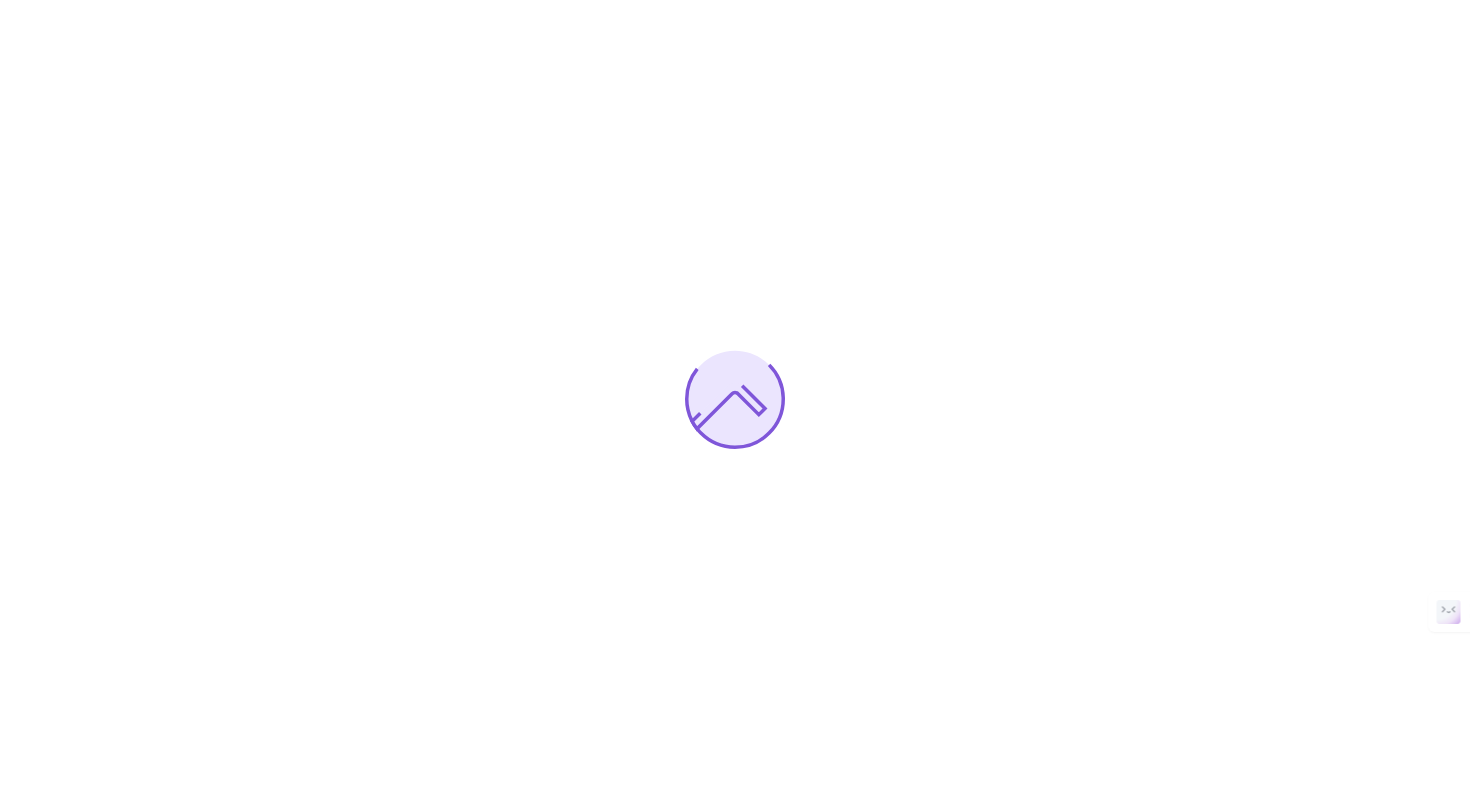 scroll, scrollTop: 0, scrollLeft: 0, axis: both 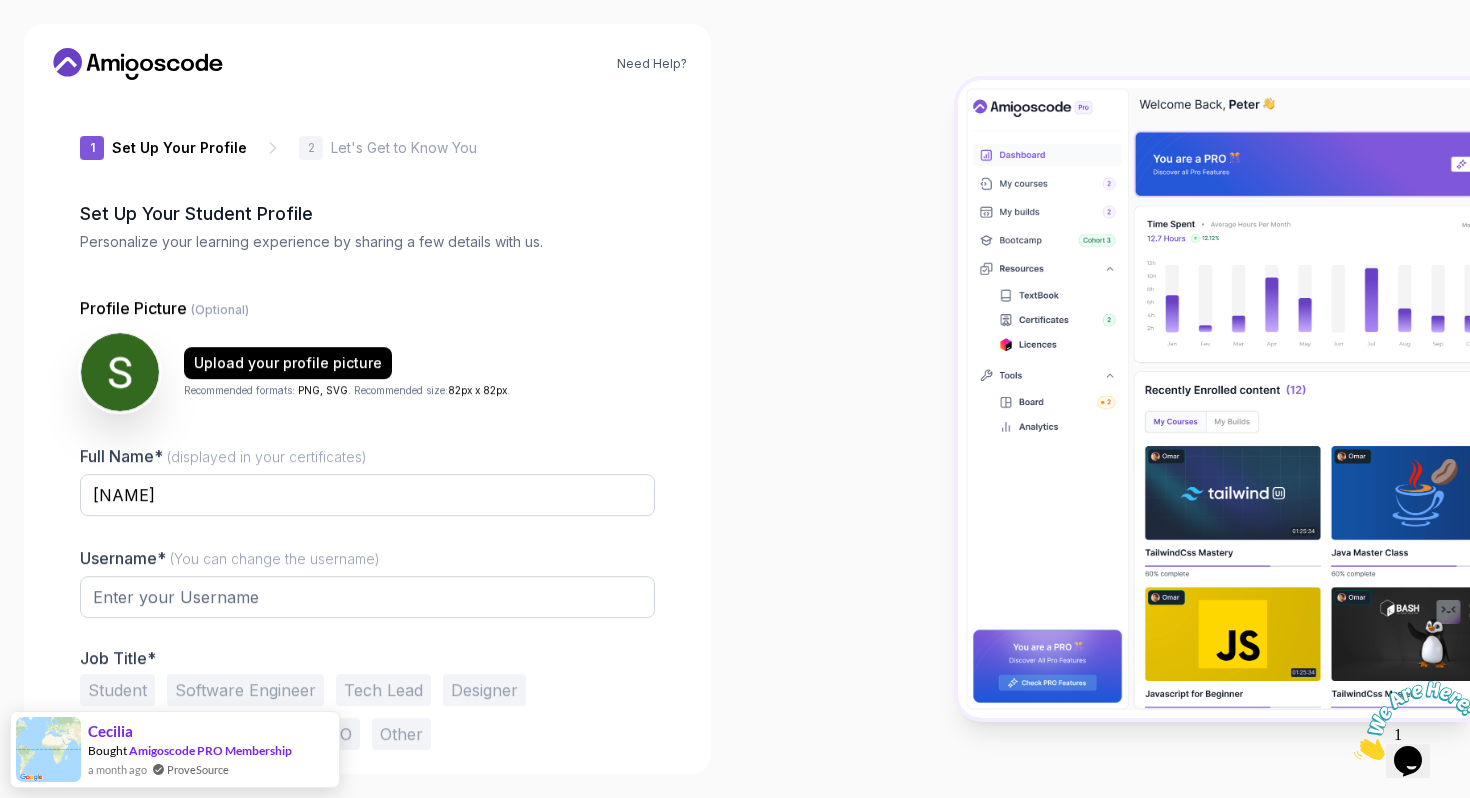 type on "zestyfalcon0a661" 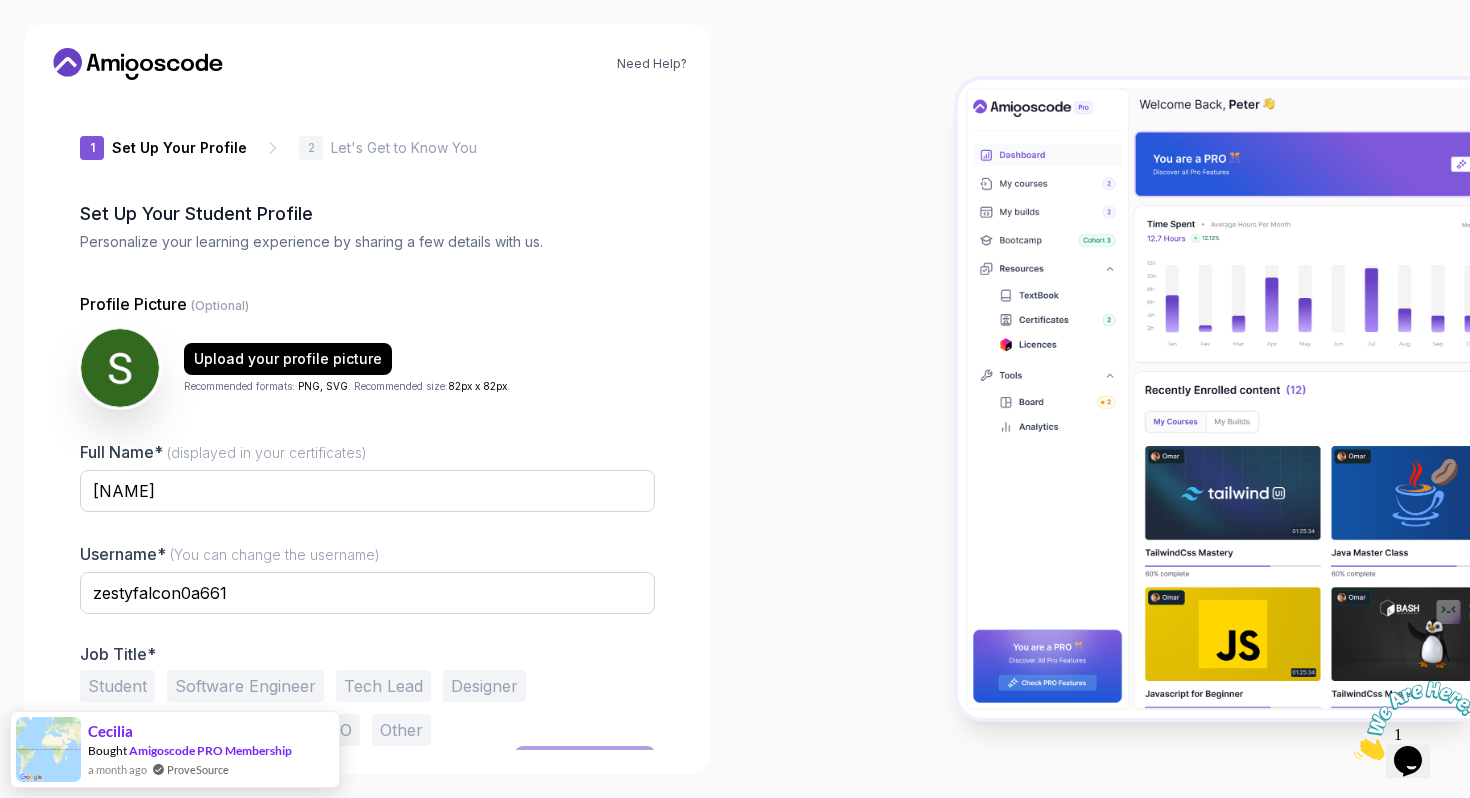 scroll, scrollTop: 36, scrollLeft: 0, axis: vertical 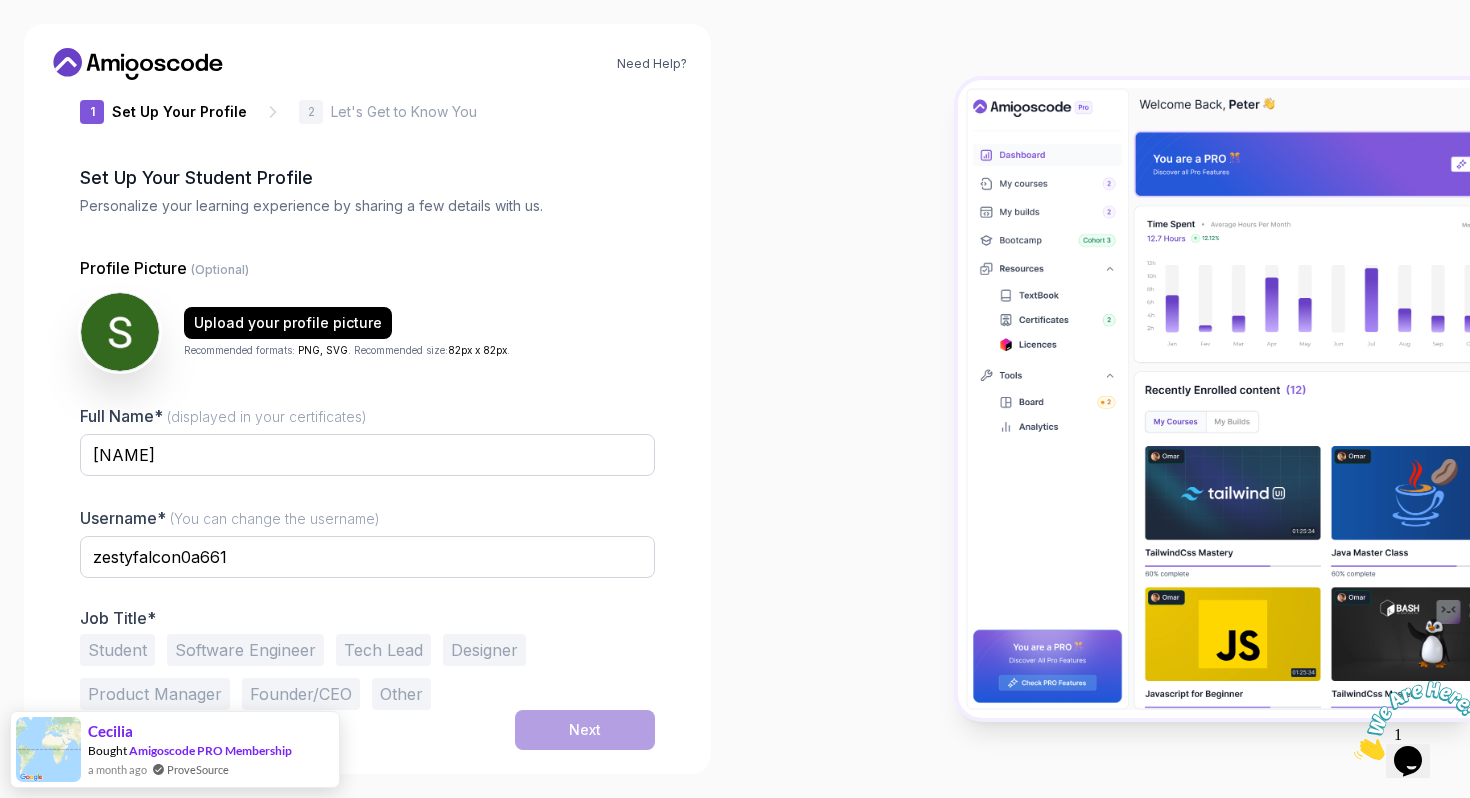 click on "Student" at bounding box center [117, 650] 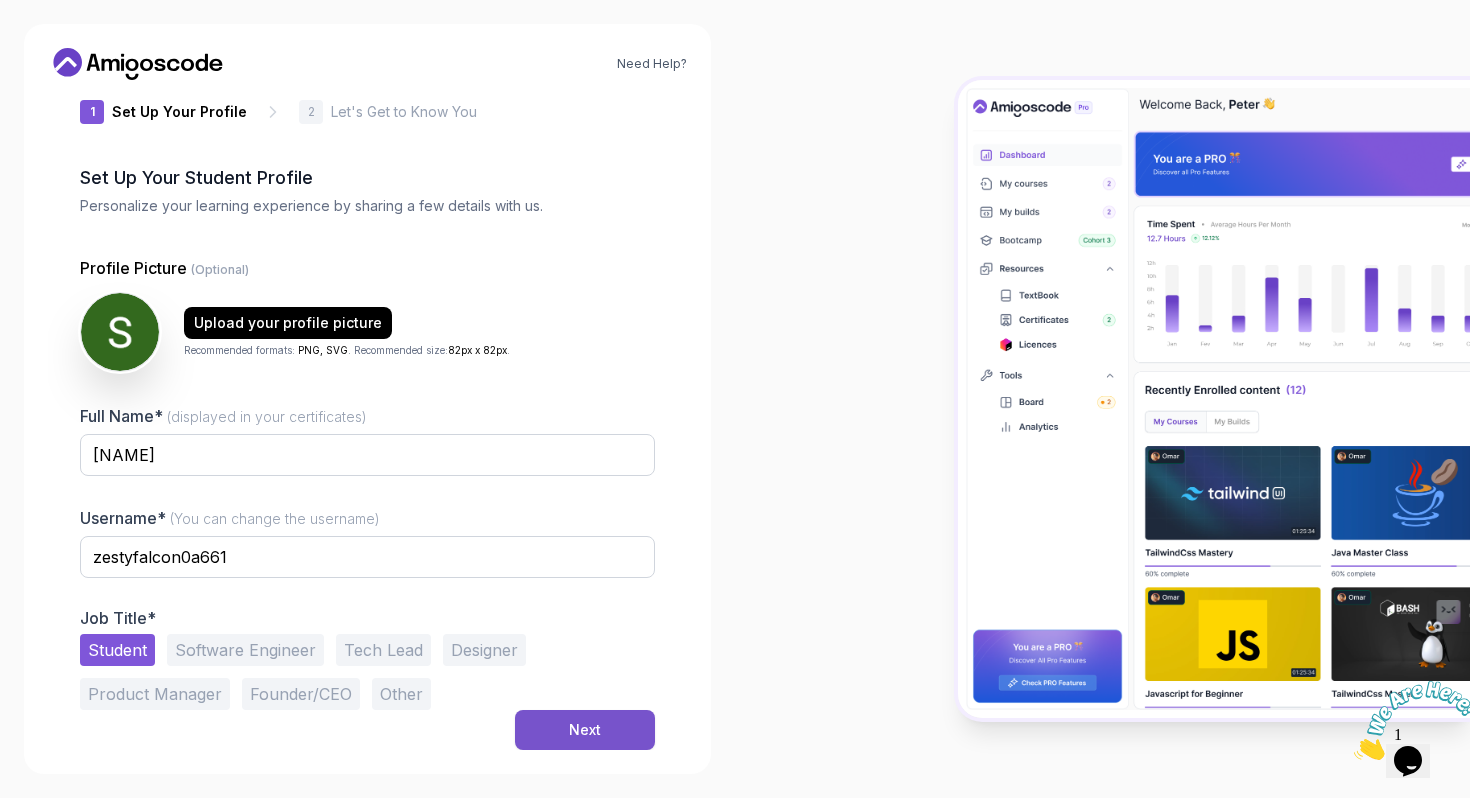 click on "Next" at bounding box center [585, 730] 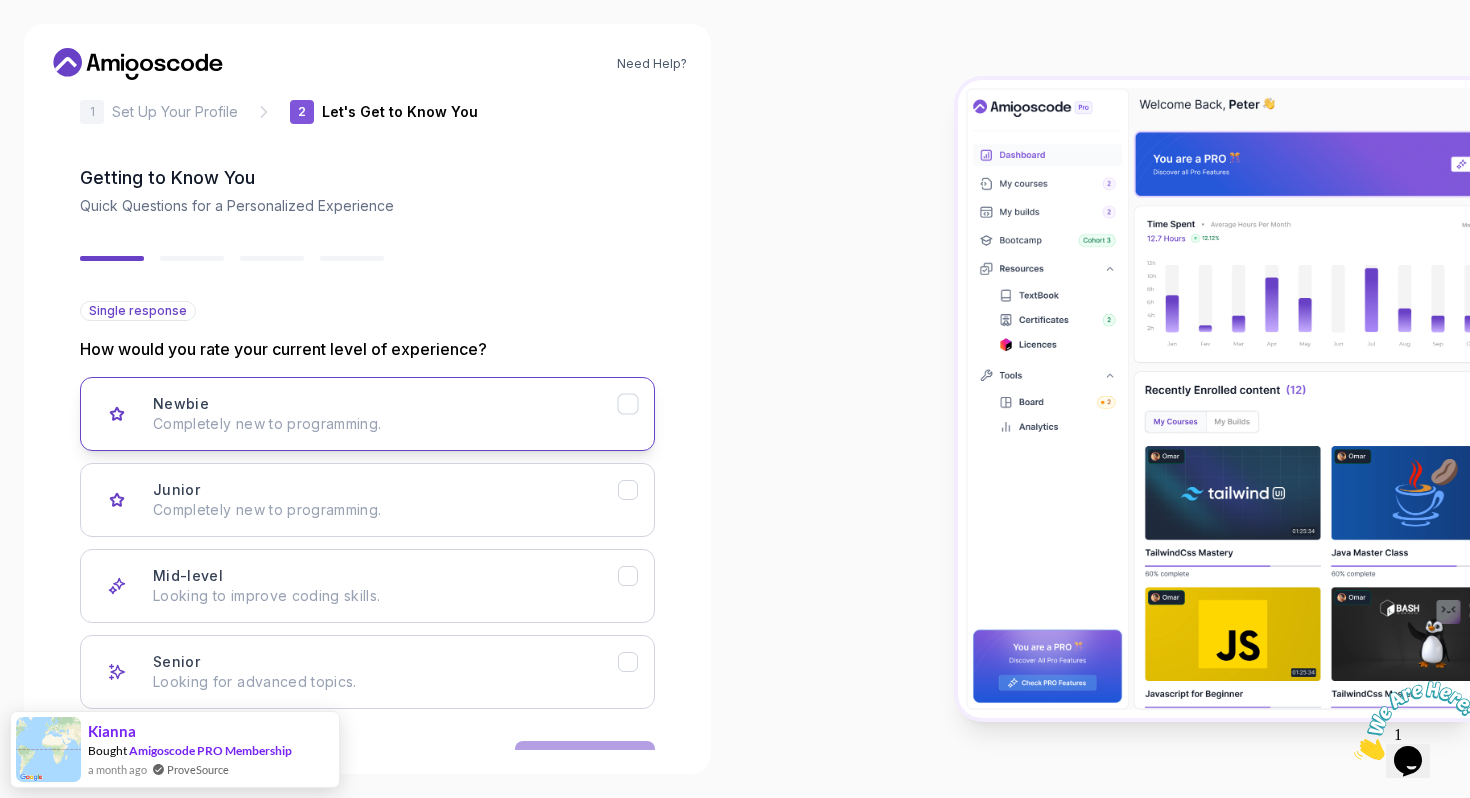 click on "Completely new to programming." at bounding box center [385, 424] 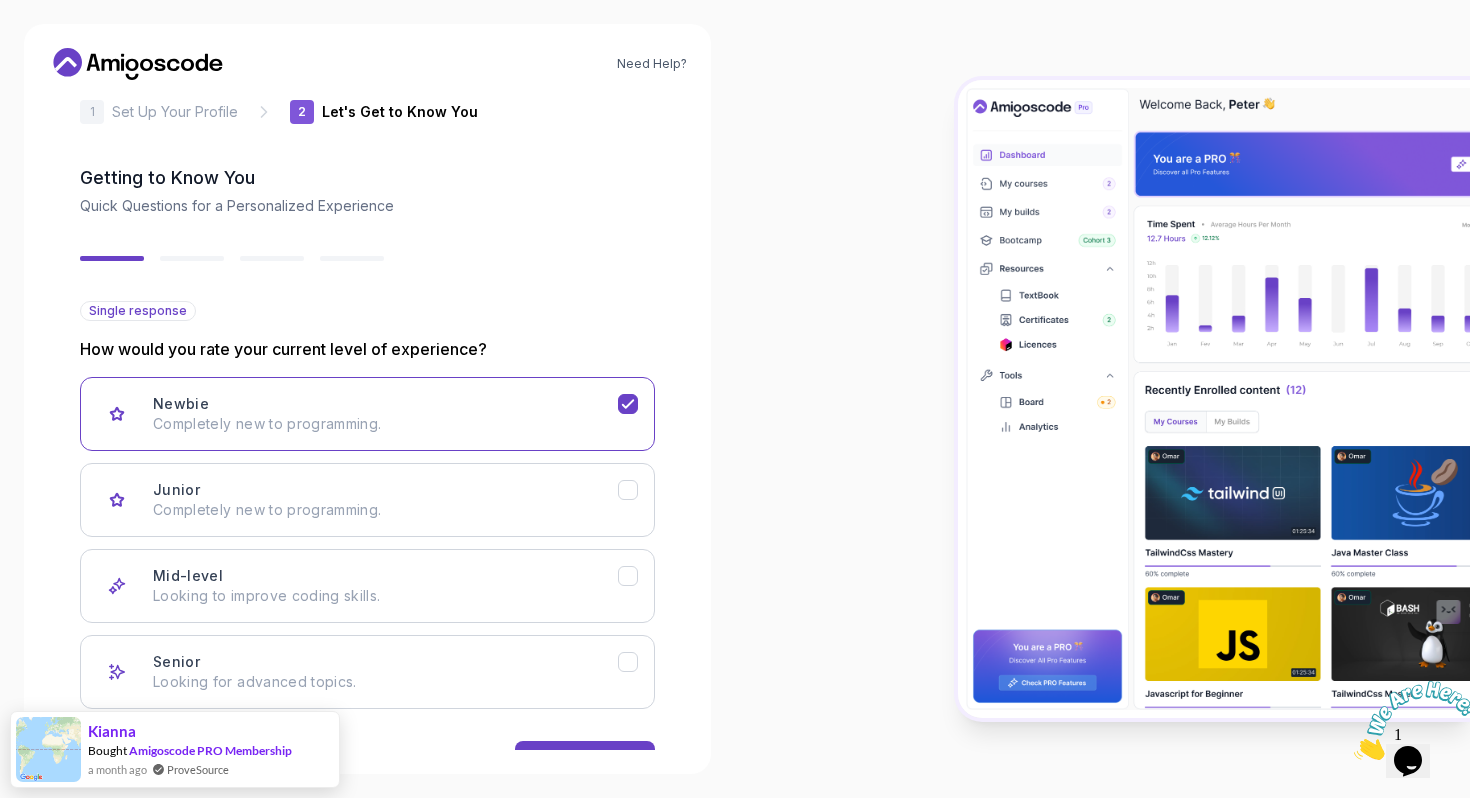 click on "Back Next" at bounding box center [367, 761] 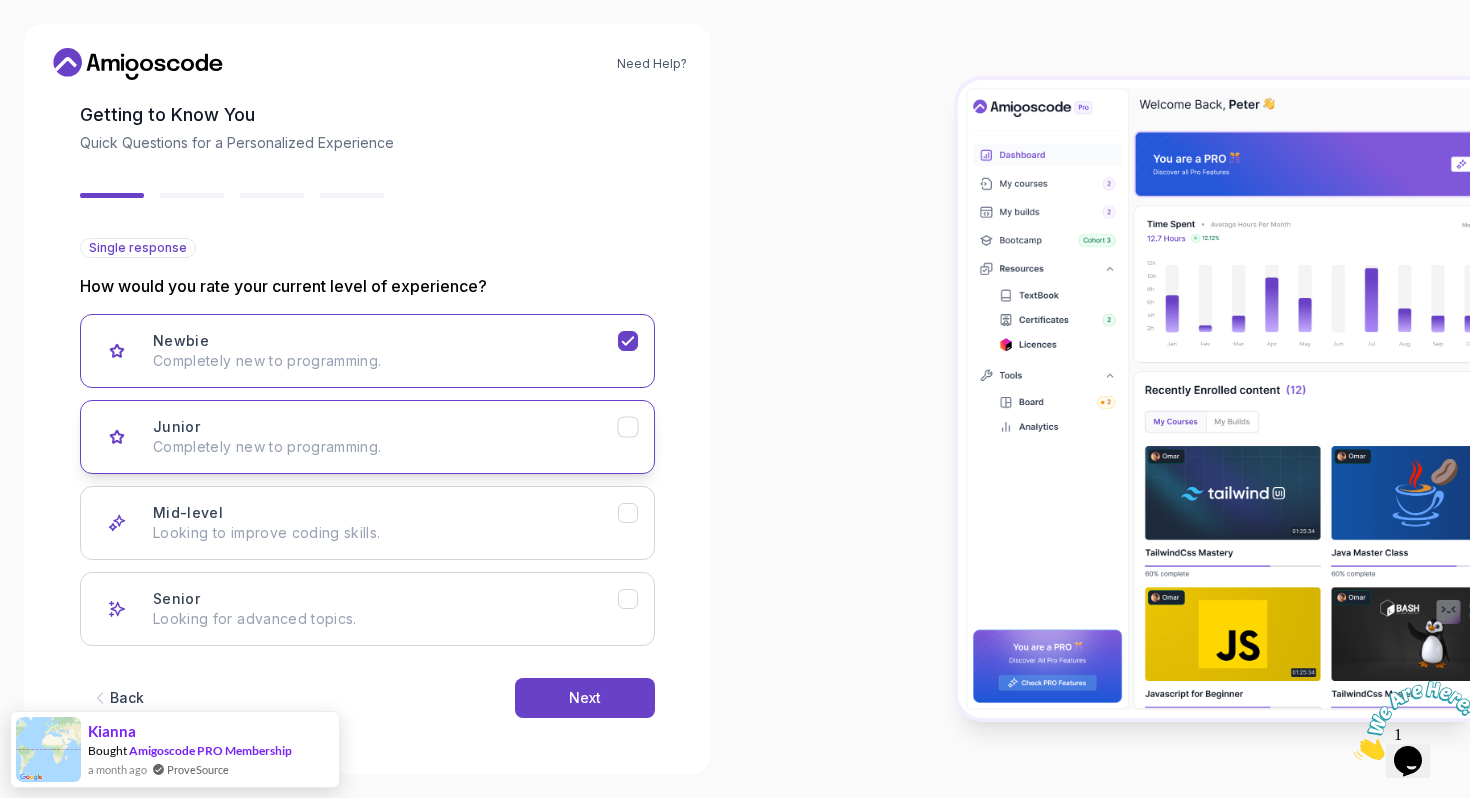 click on "Junior Completely new to programming." at bounding box center (367, 437) 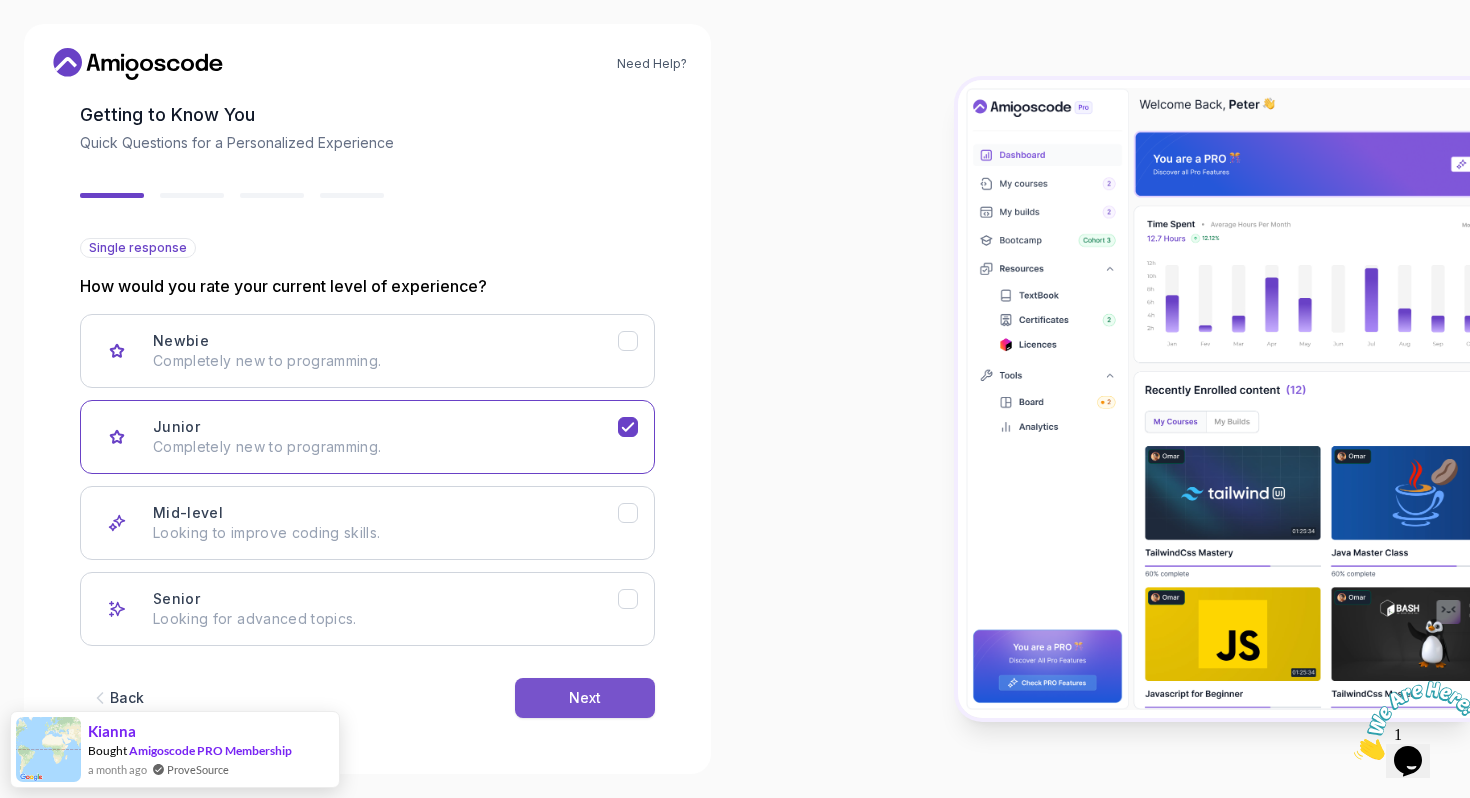 click on "Next" at bounding box center [585, 698] 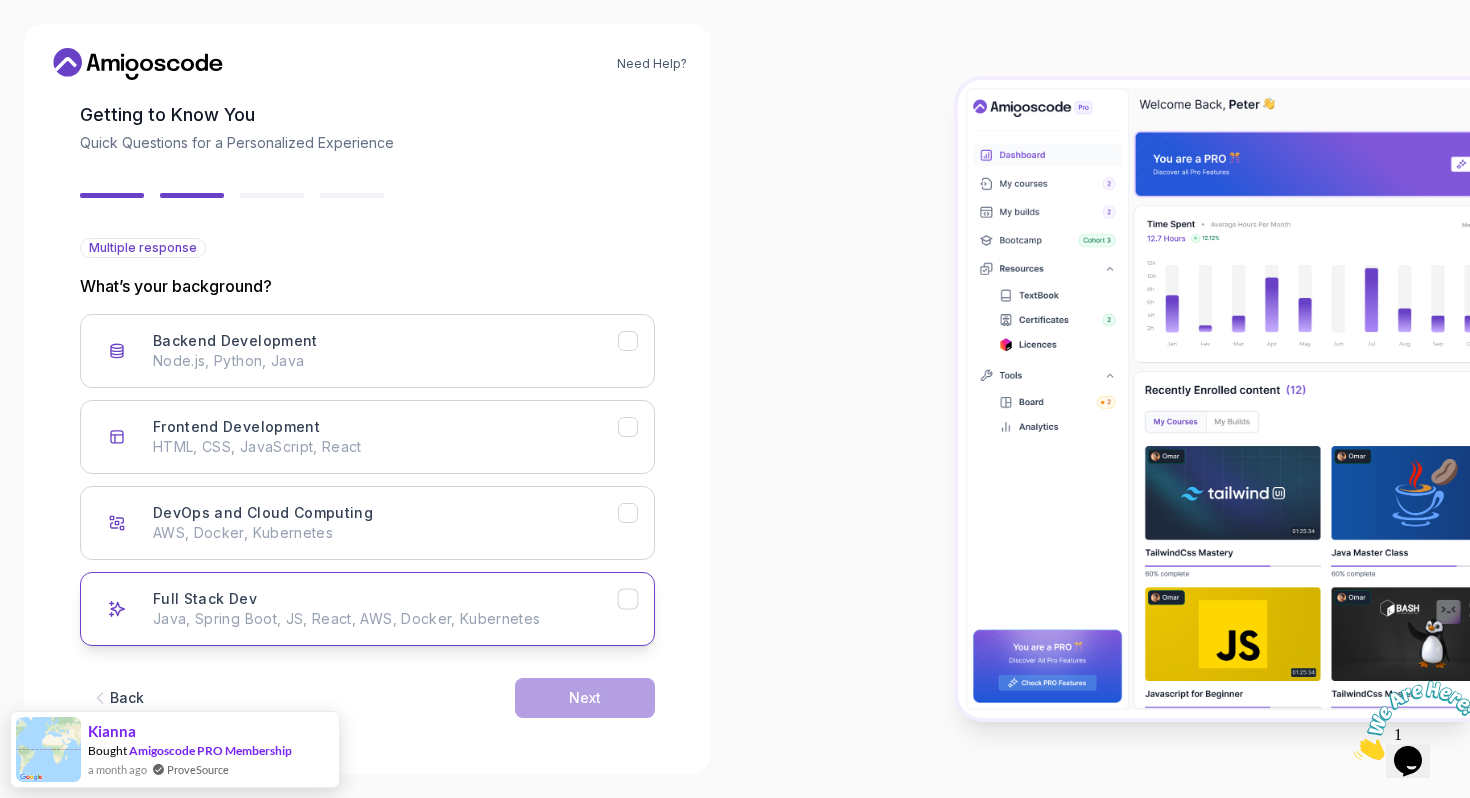 click on "Java, Spring Boot, JS, React, AWS, Docker, Kubernetes" at bounding box center (385, 619) 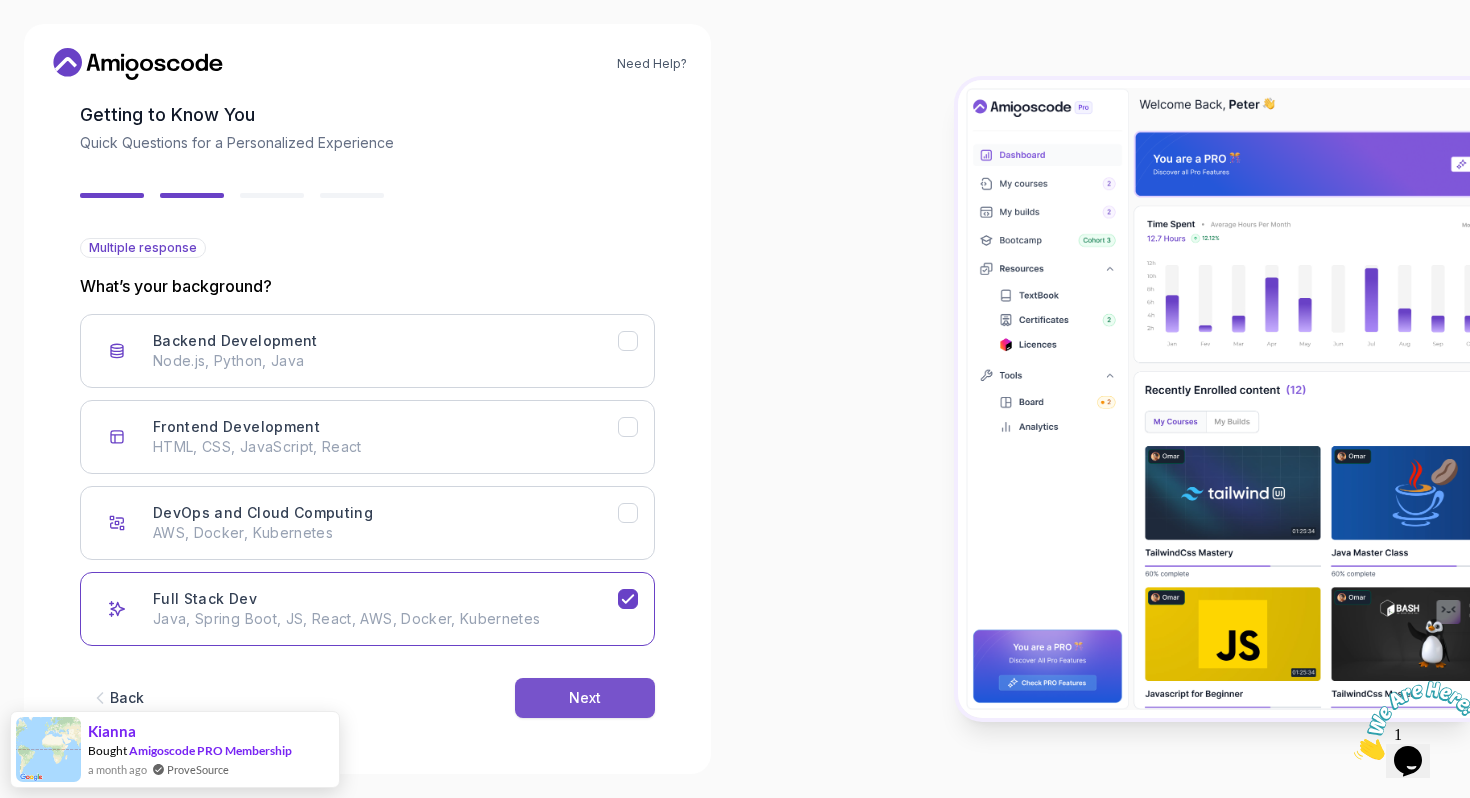 click on "Next" at bounding box center [585, 698] 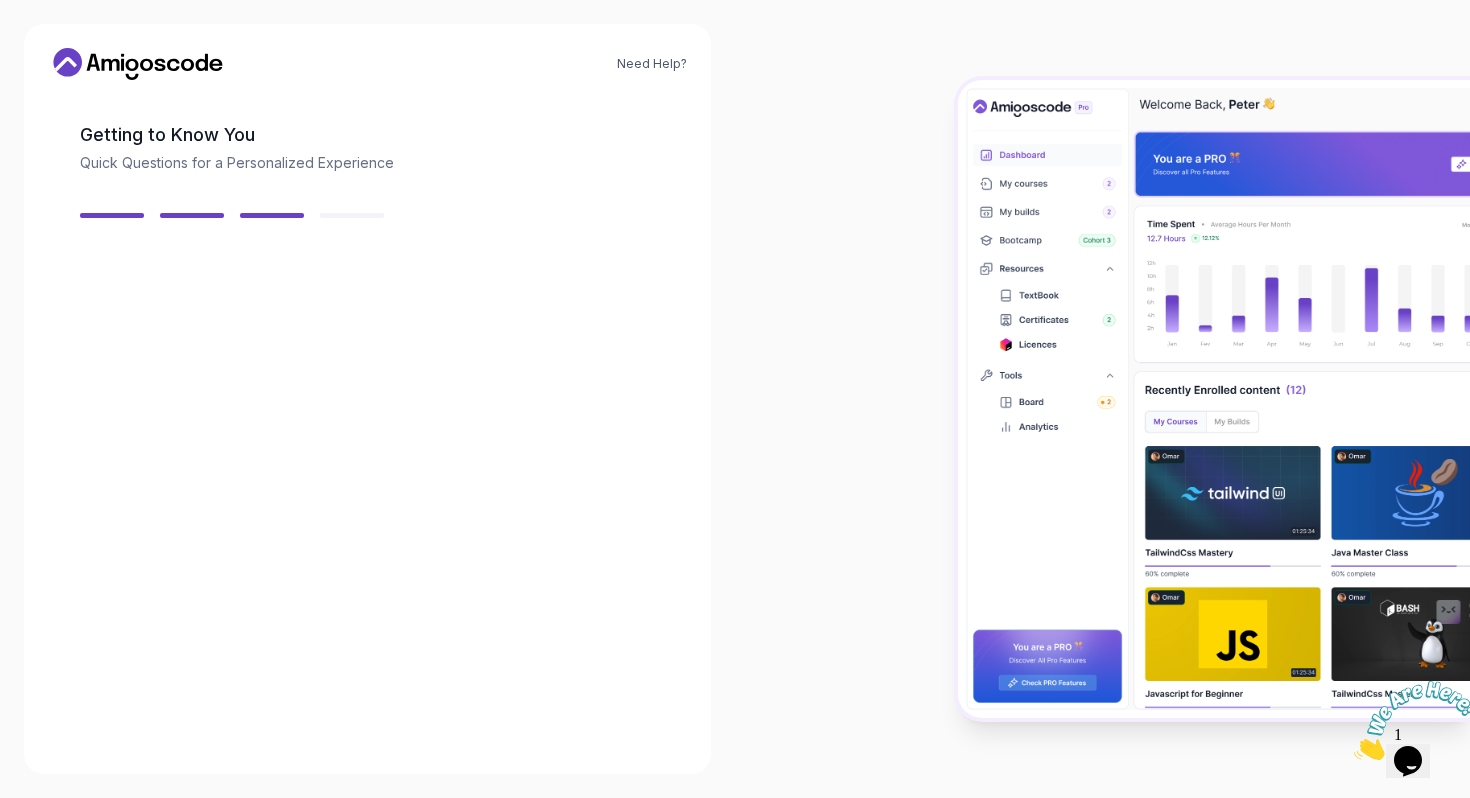 scroll, scrollTop: 75, scrollLeft: 0, axis: vertical 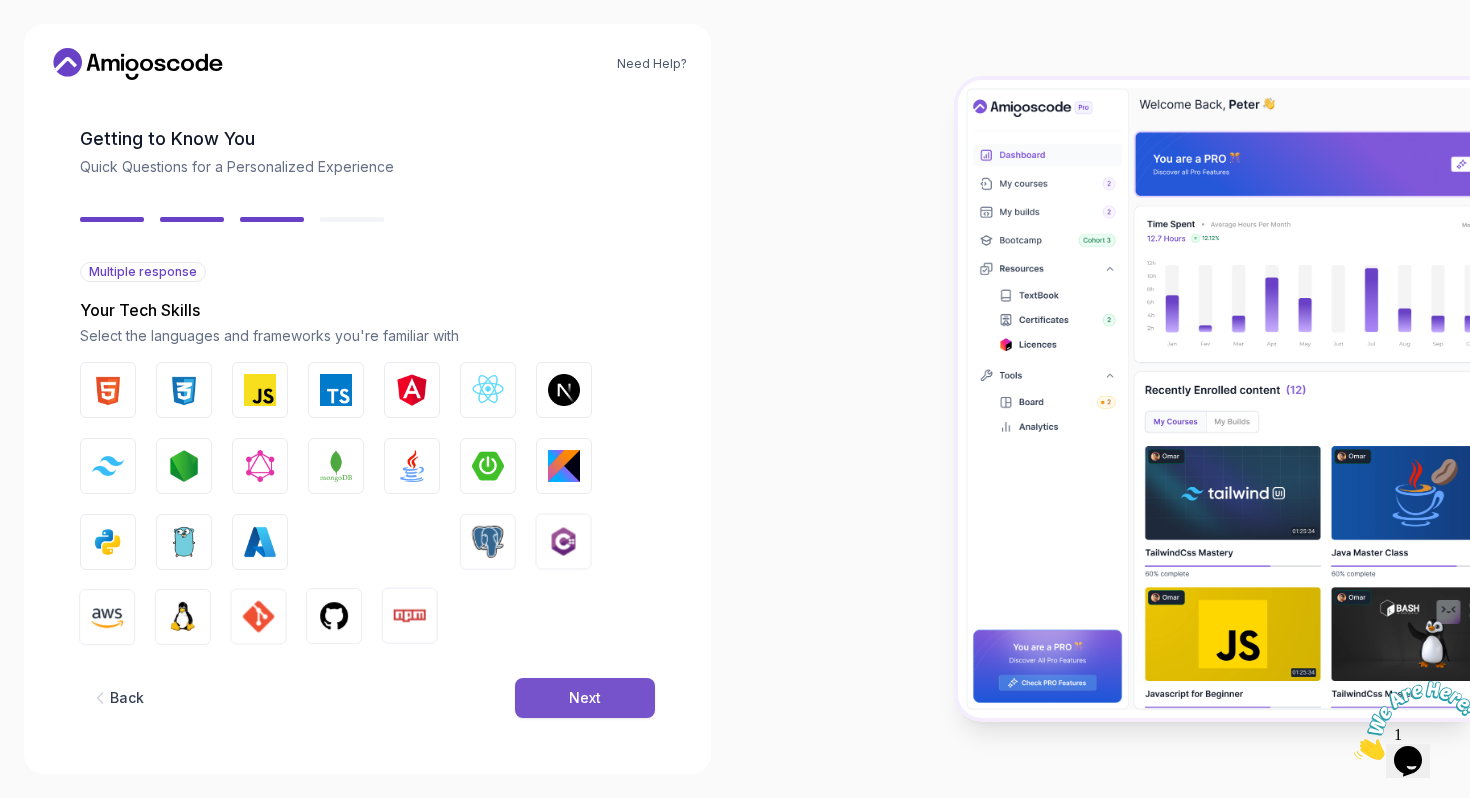 click on "Next" at bounding box center (585, 698) 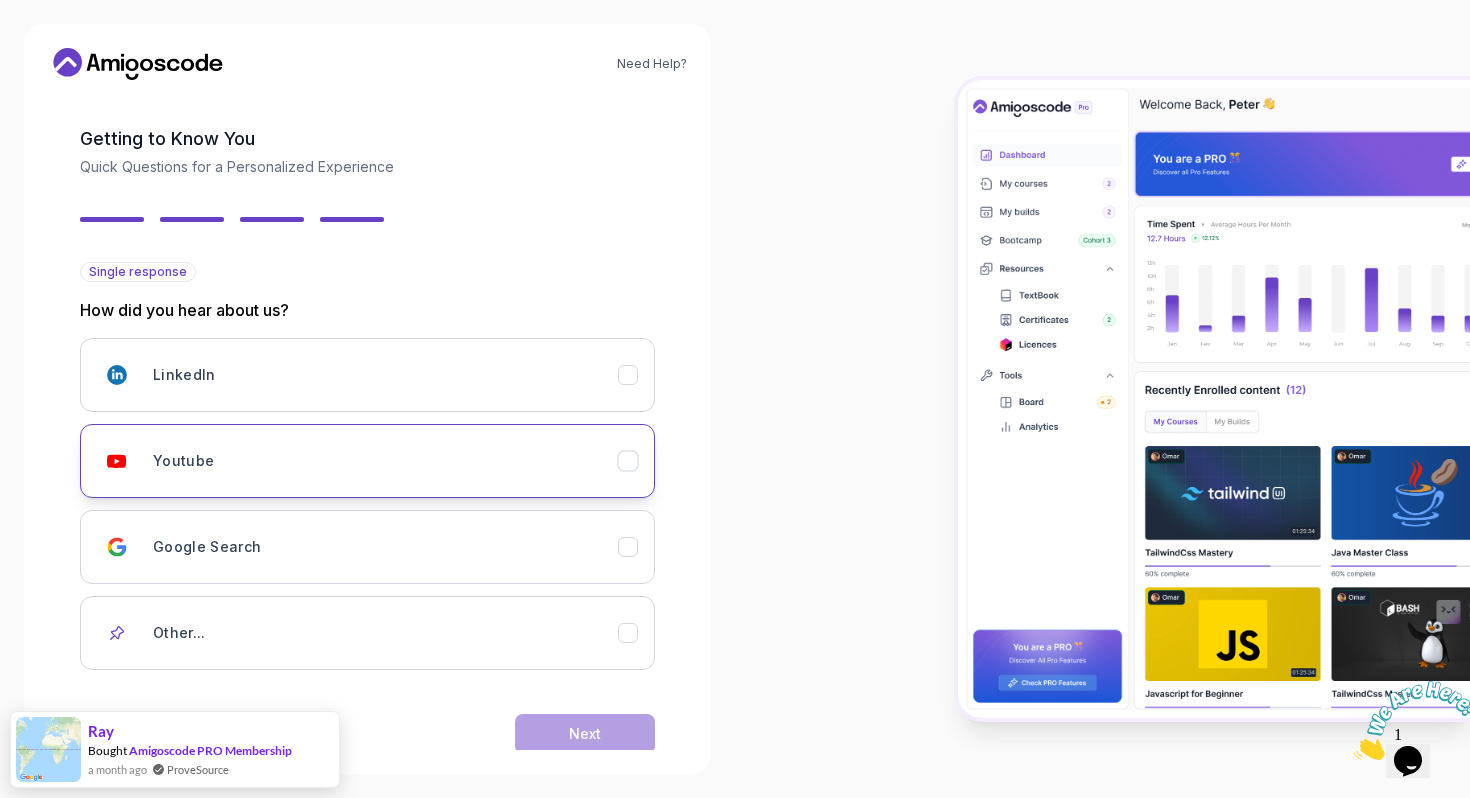 click on "Youtube" at bounding box center (385, 461) 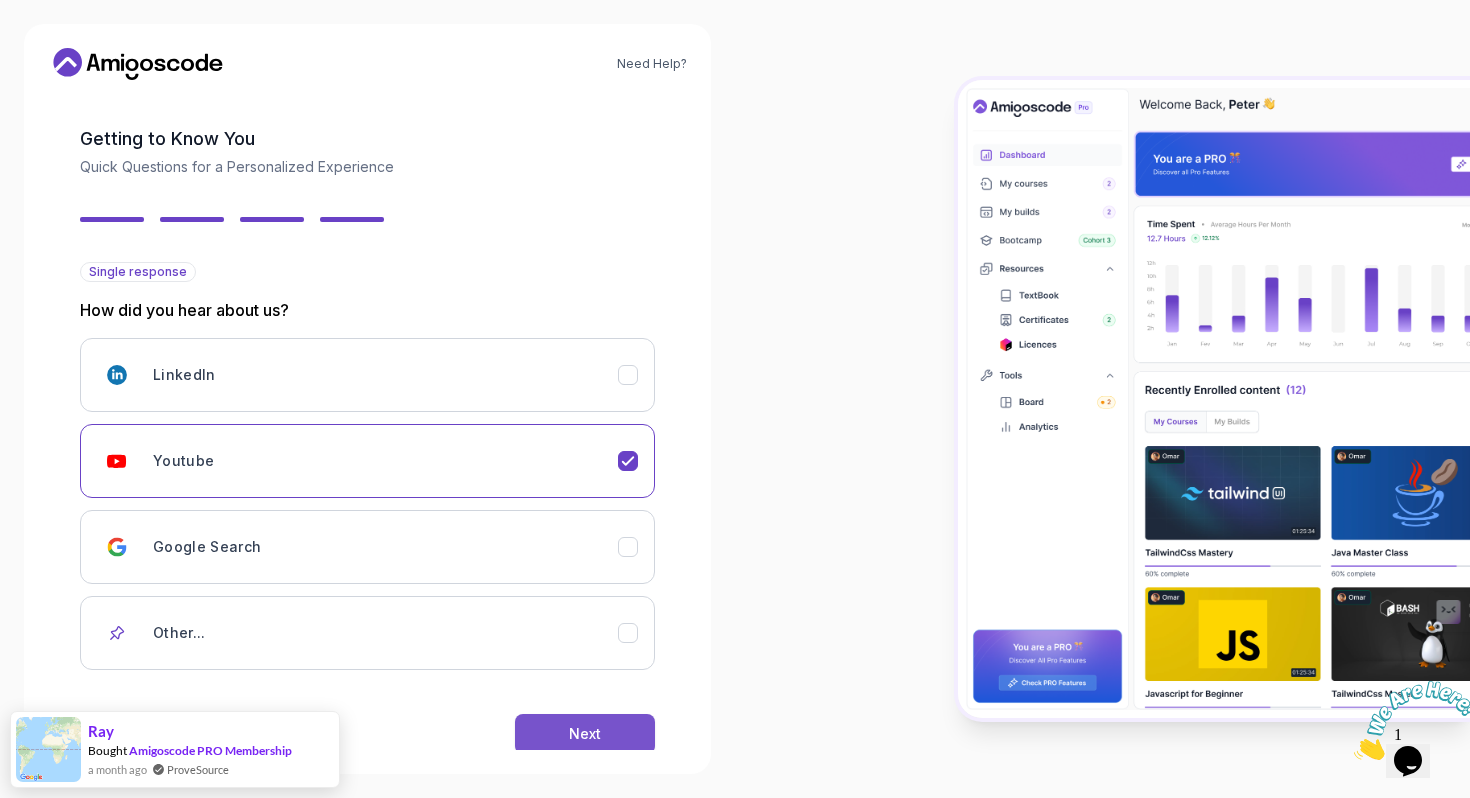 click on "Next" at bounding box center (585, 734) 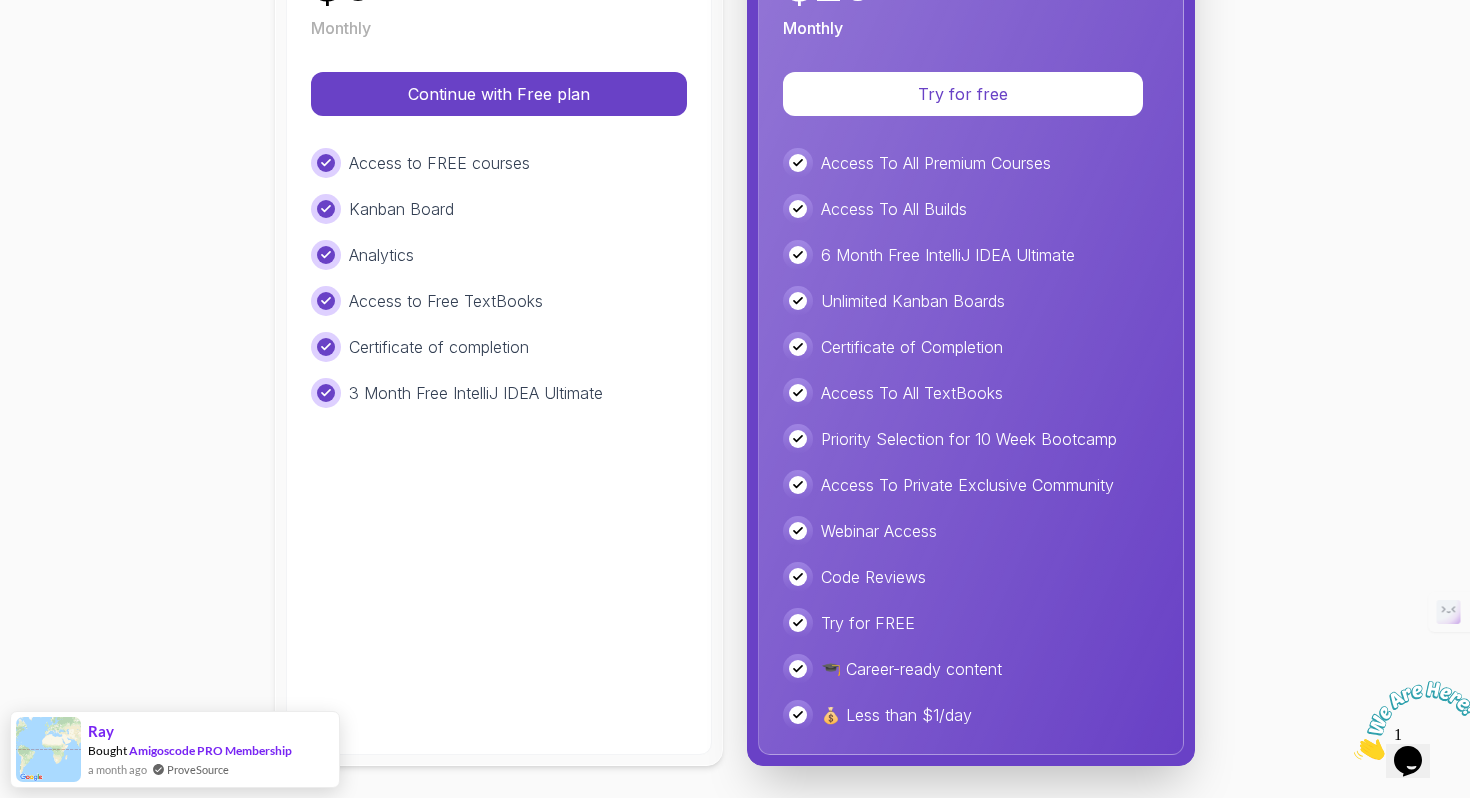 click on "Unlimited Kanban Boards" at bounding box center [913, 301] 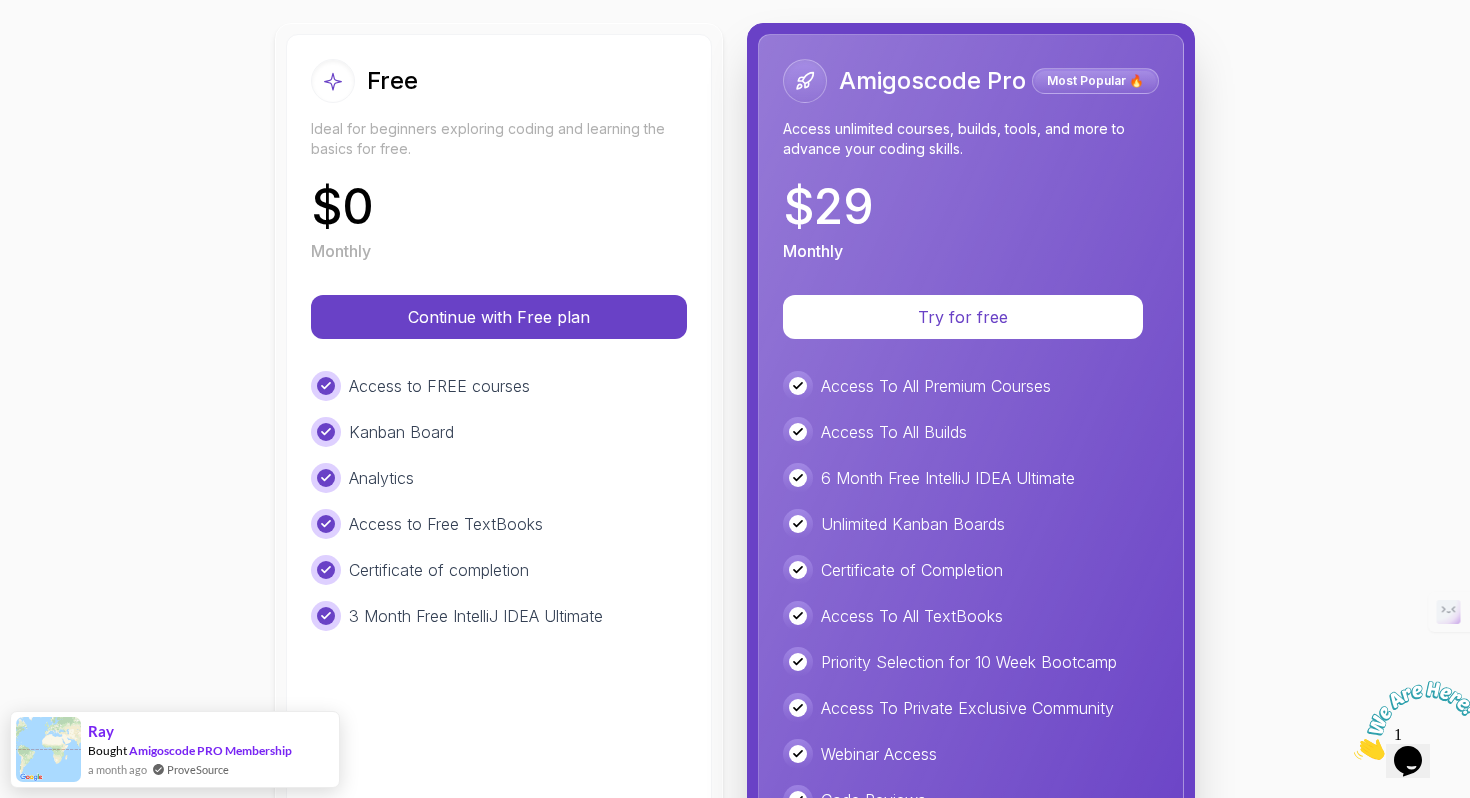 scroll, scrollTop: 20, scrollLeft: 0, axis: vertical 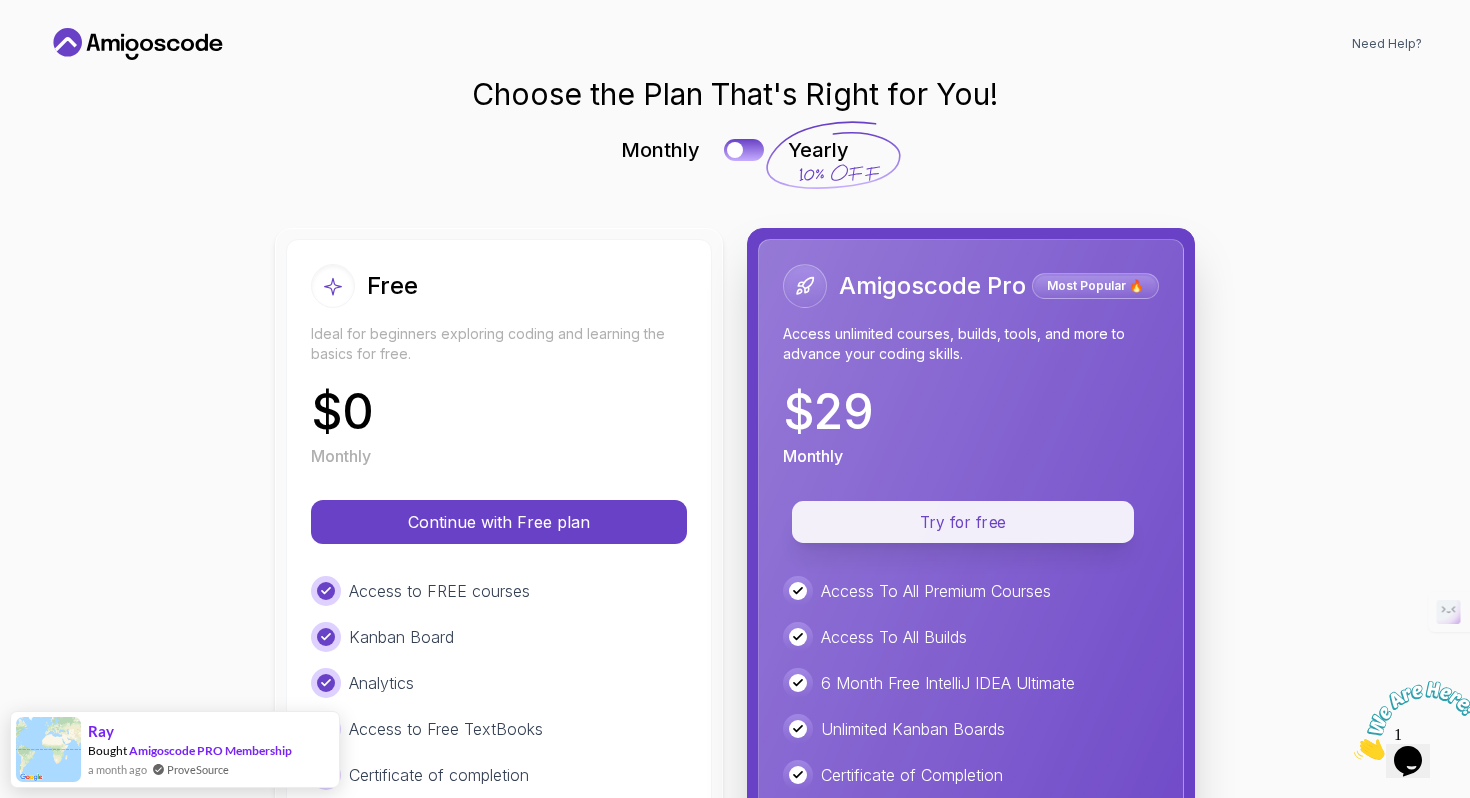 click on "Try for free" at bounding box center (963, 522) 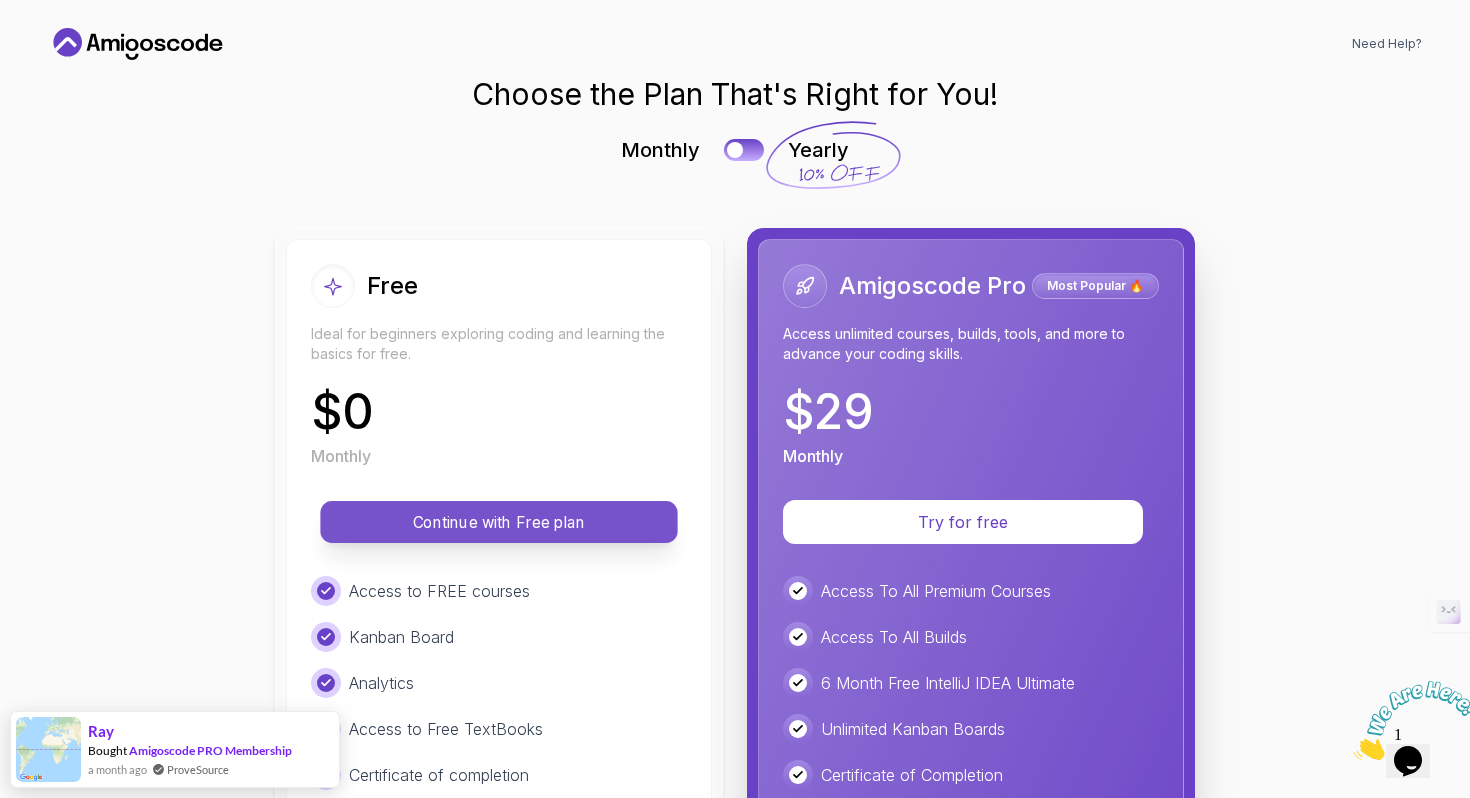 click on "Continue with Free plan" at bounding box center [498, 522] 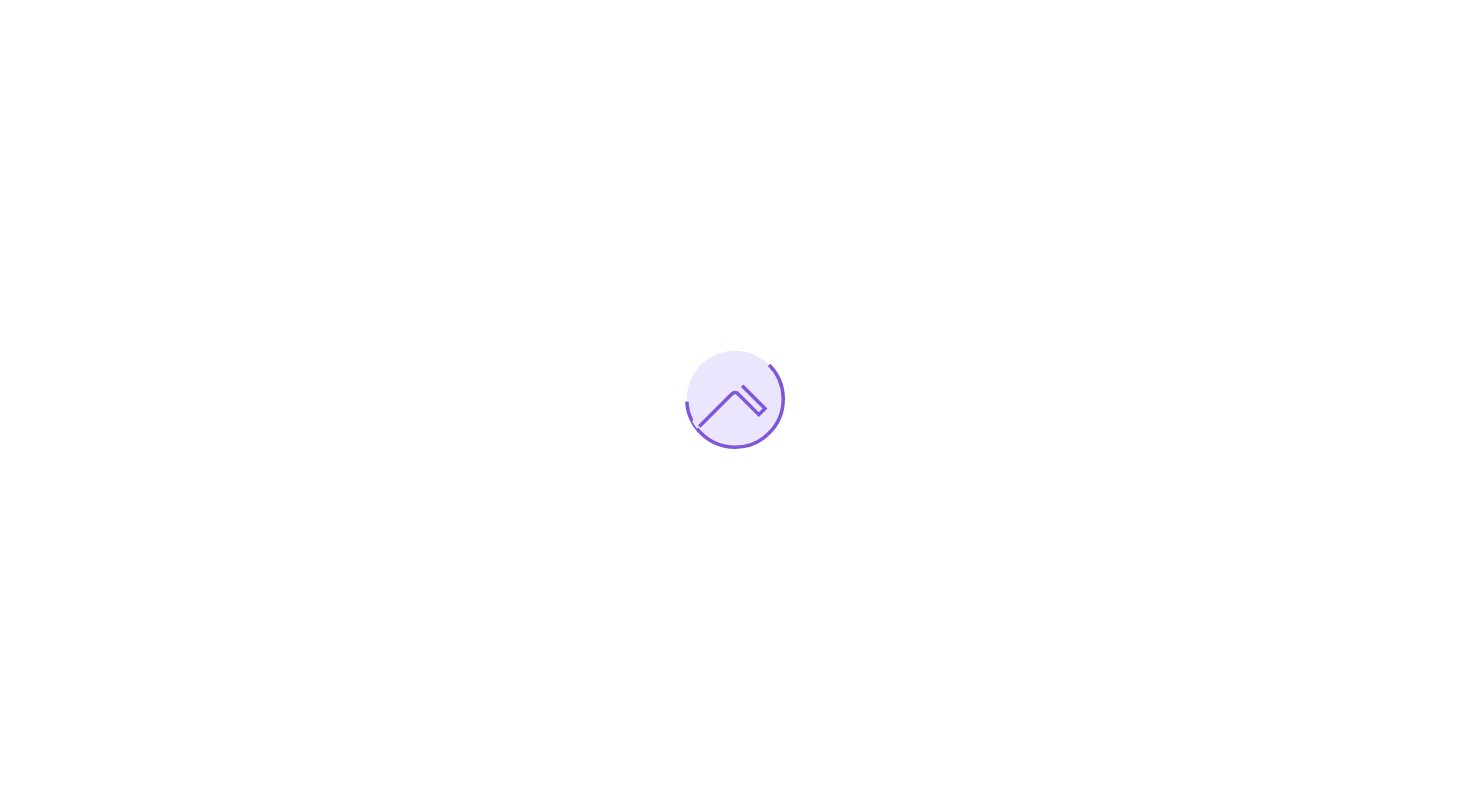 scroll, scrollTop: 0, scrollLeft: 0, axis: both 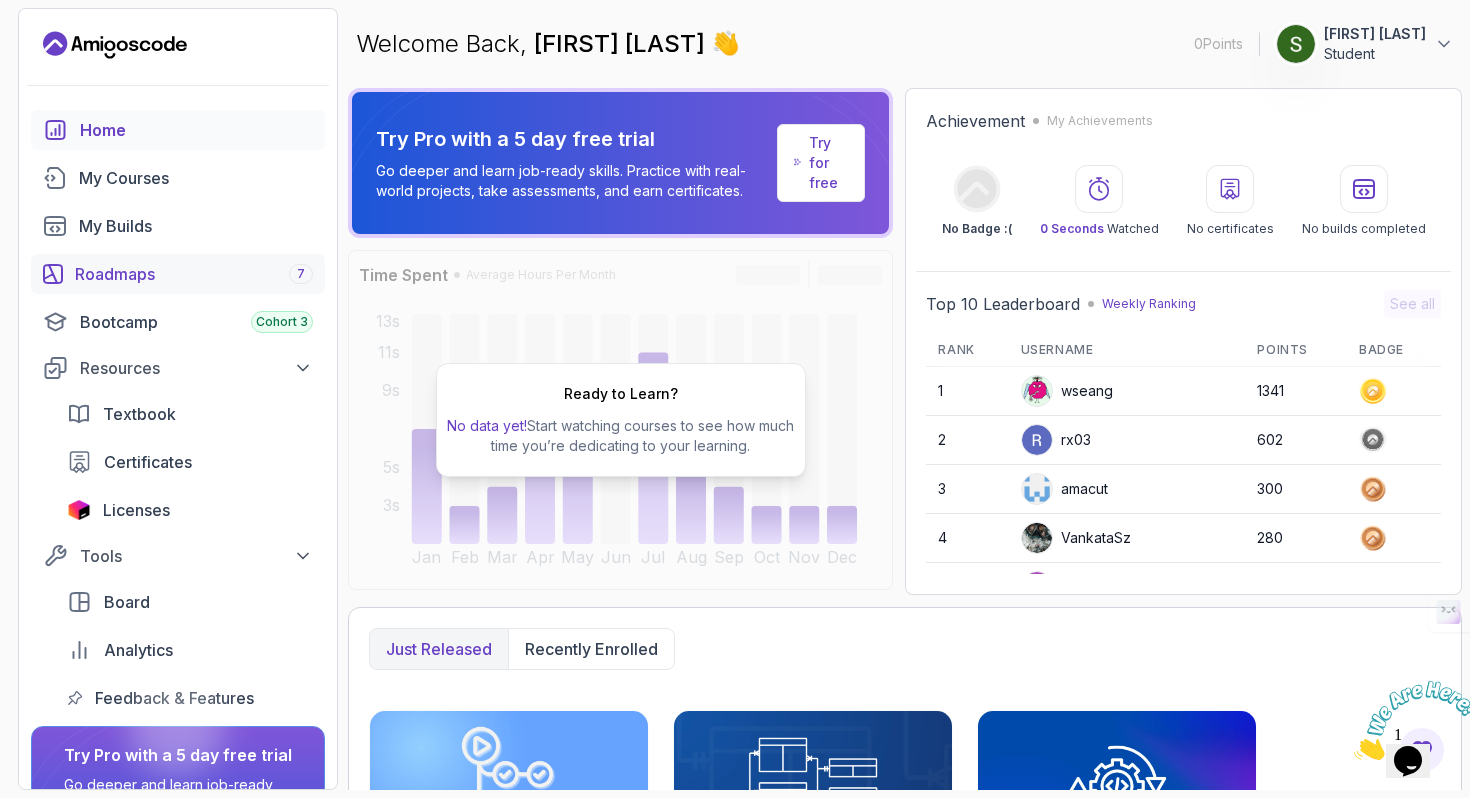 click on "Roadmaps 7" at bounding box center [178, 274] 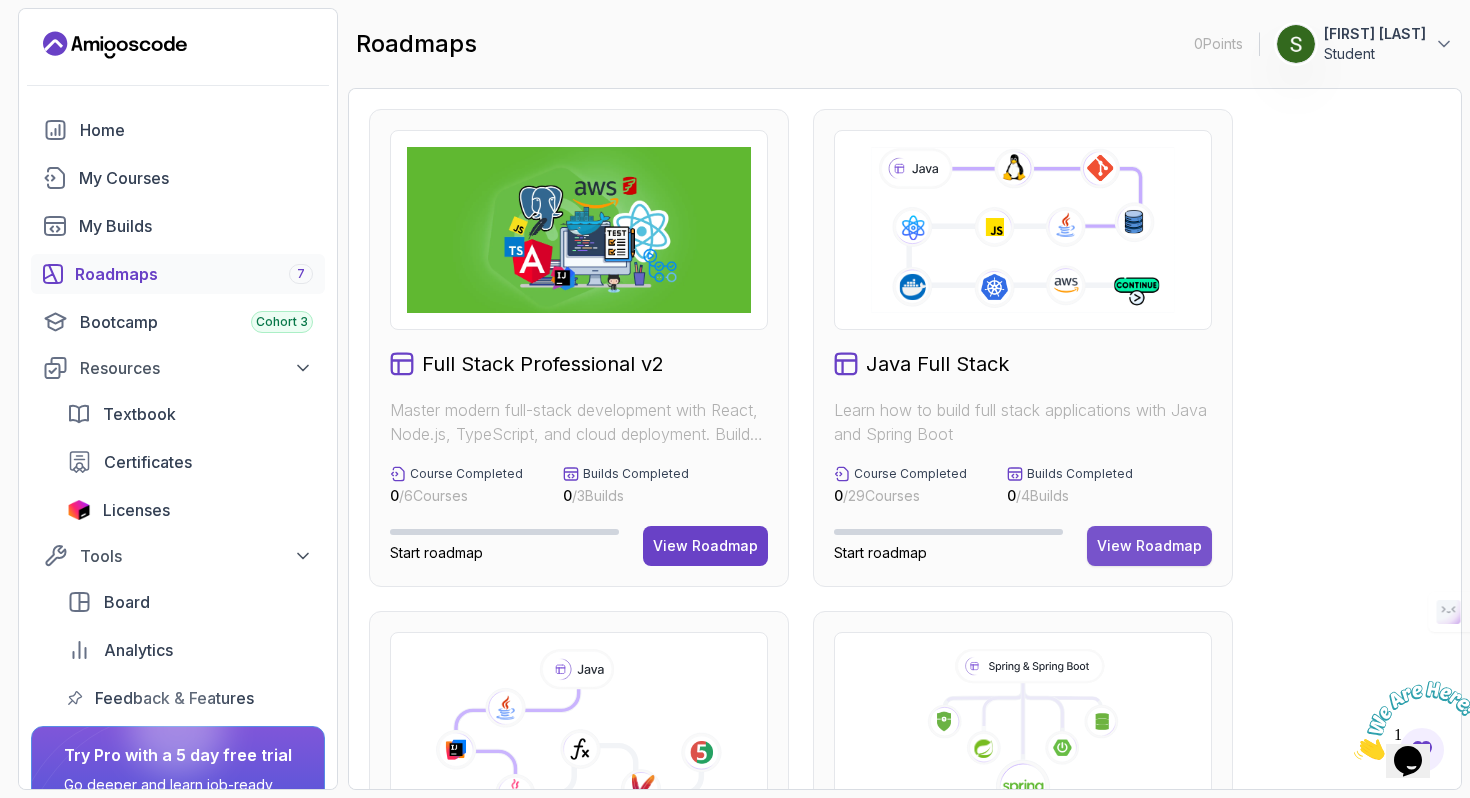 click on "View Roadmap" at bounding box center [1149, 546] 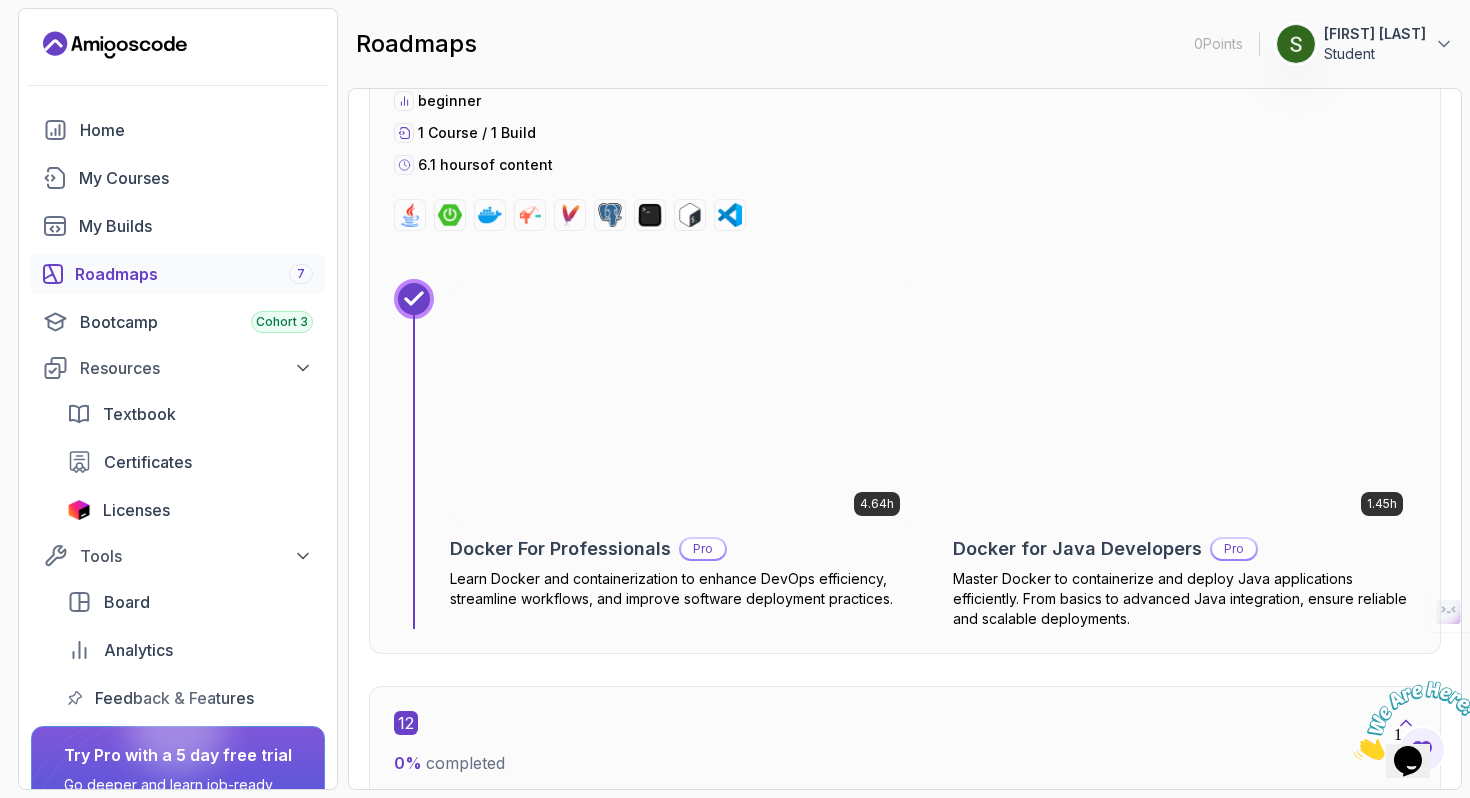 scroll, scrollTop: 10401, scrollLeft: 0, axis: vertical 